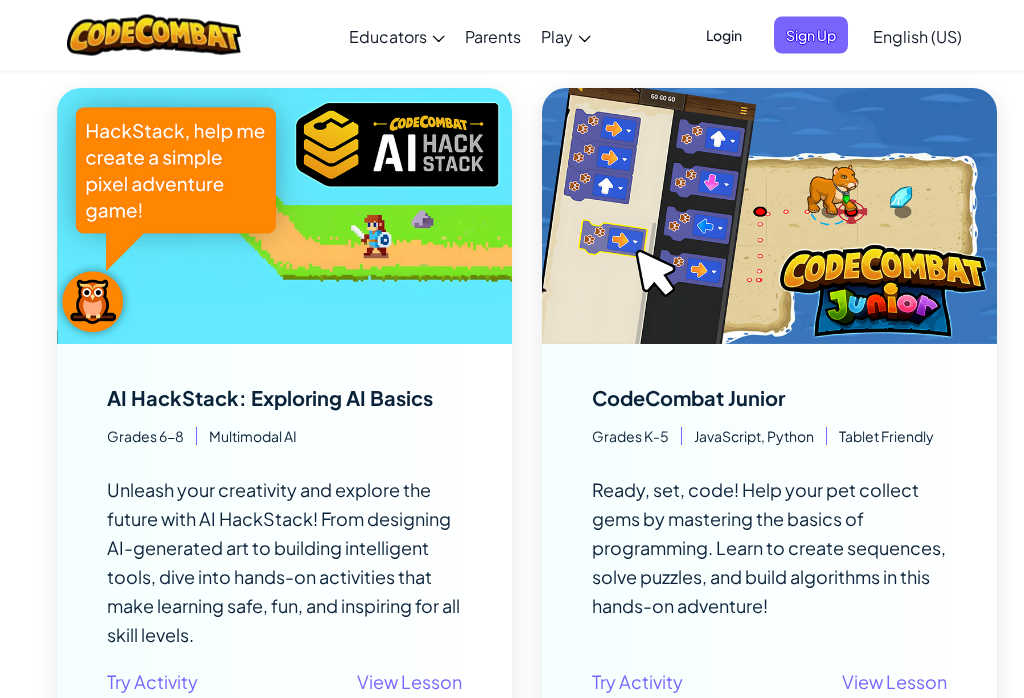 scroll, scrollTop: 348, scrollLeft: 0, axis: vertical 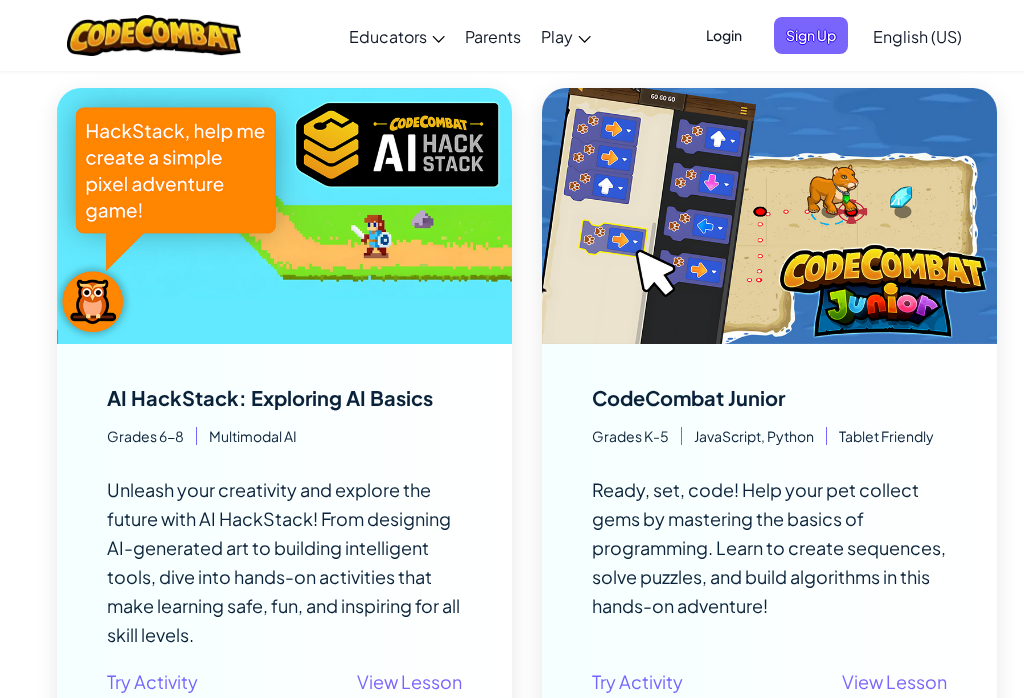 click at bounding box center [769, 216] 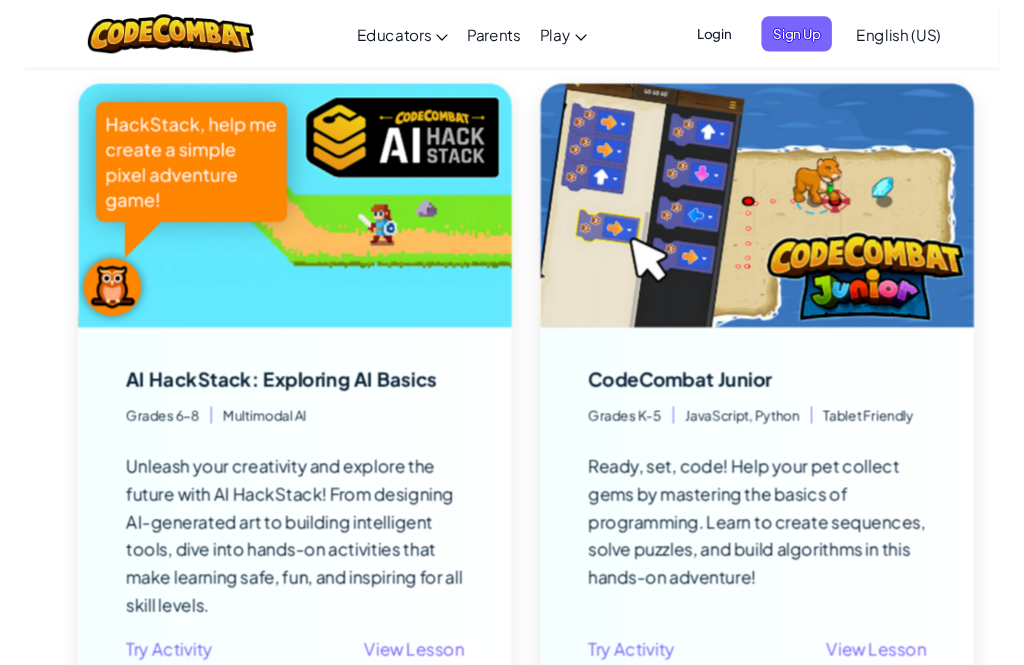 scroll, scrollTop: 347, scrollLeft: 0, axis: vertical 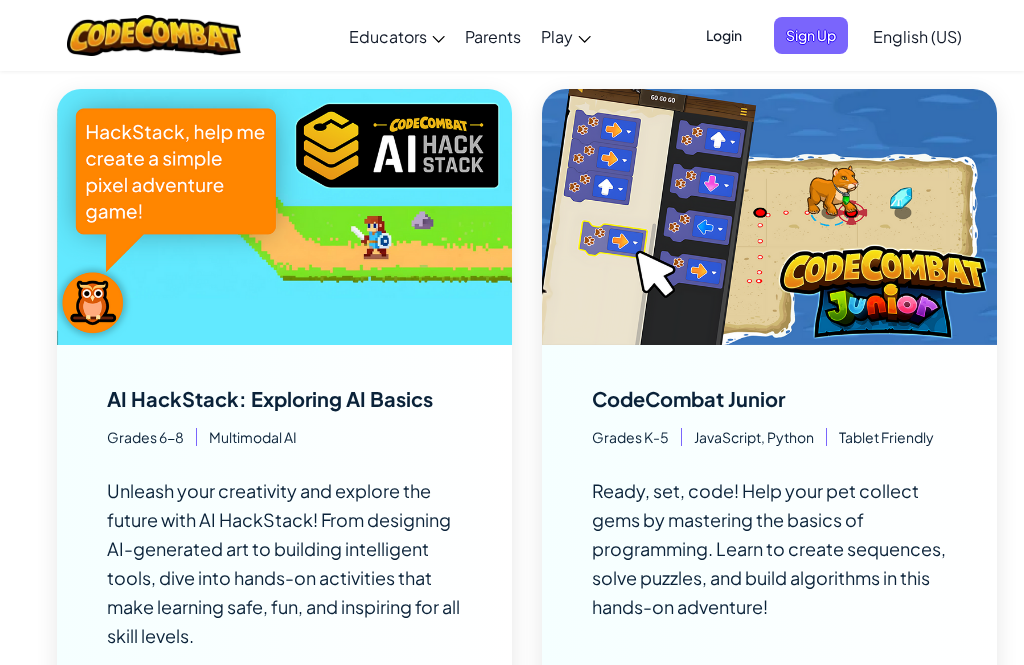 click at bounding box center (154, 35) 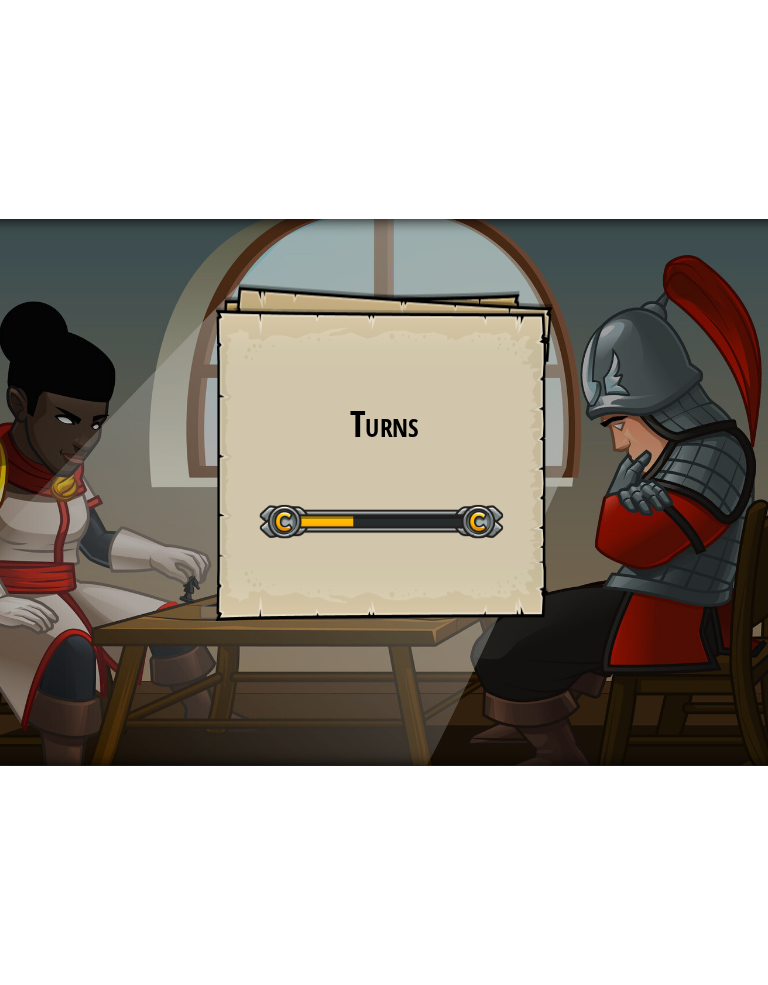 scroll, scrollTop: 0, scrollLeft: 0, axis: both 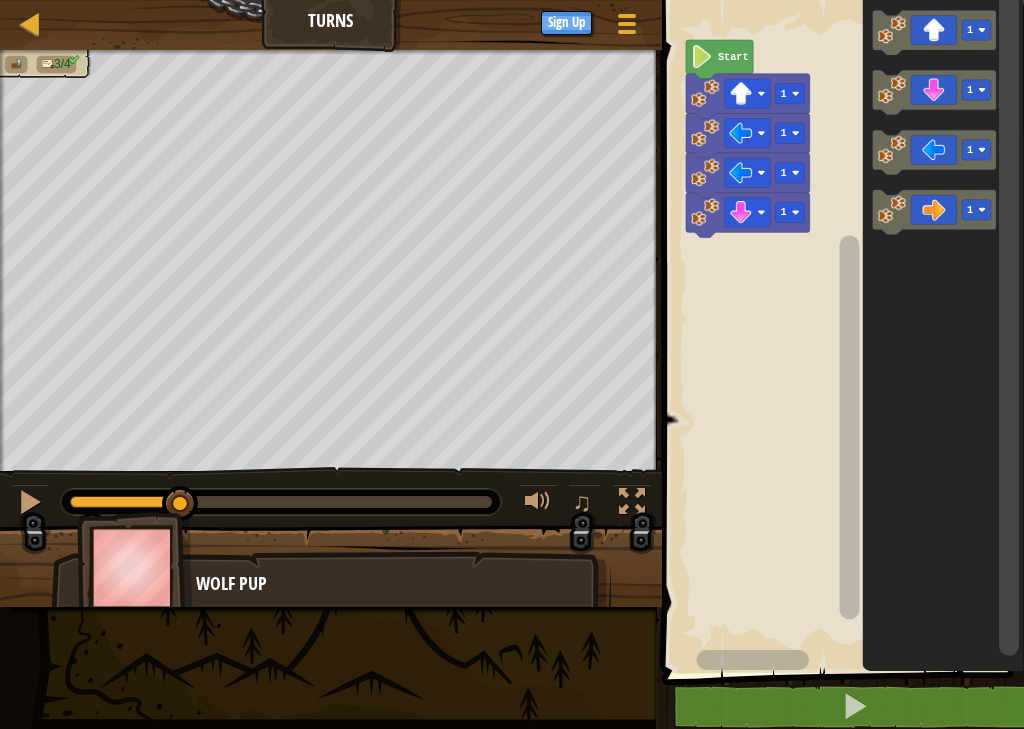 click 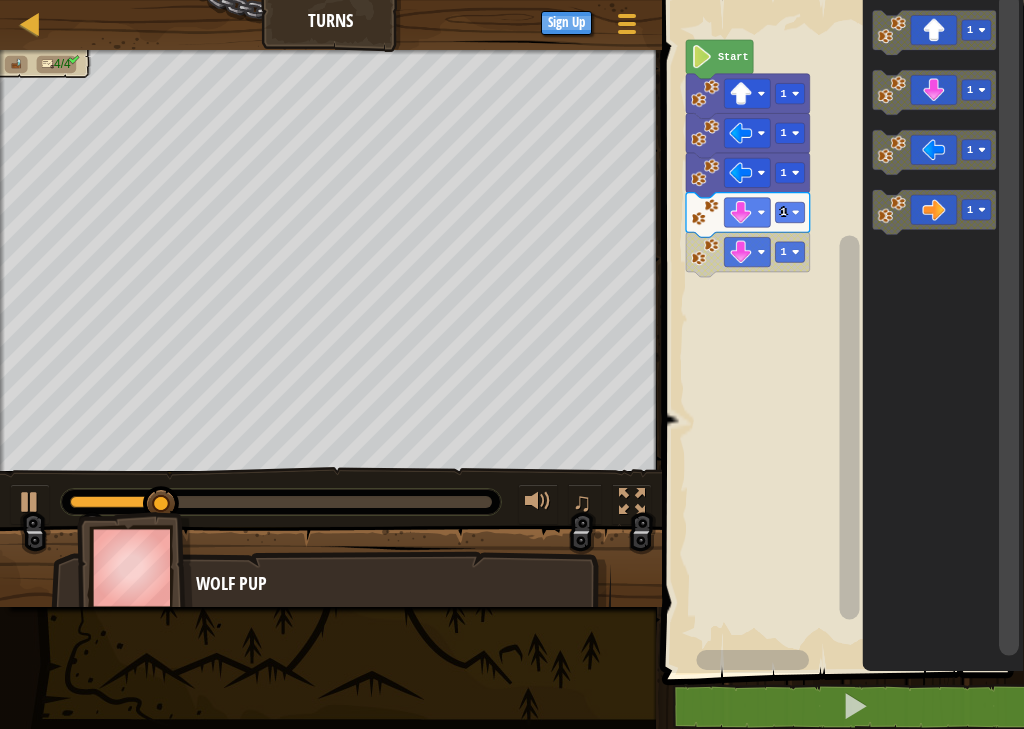 click 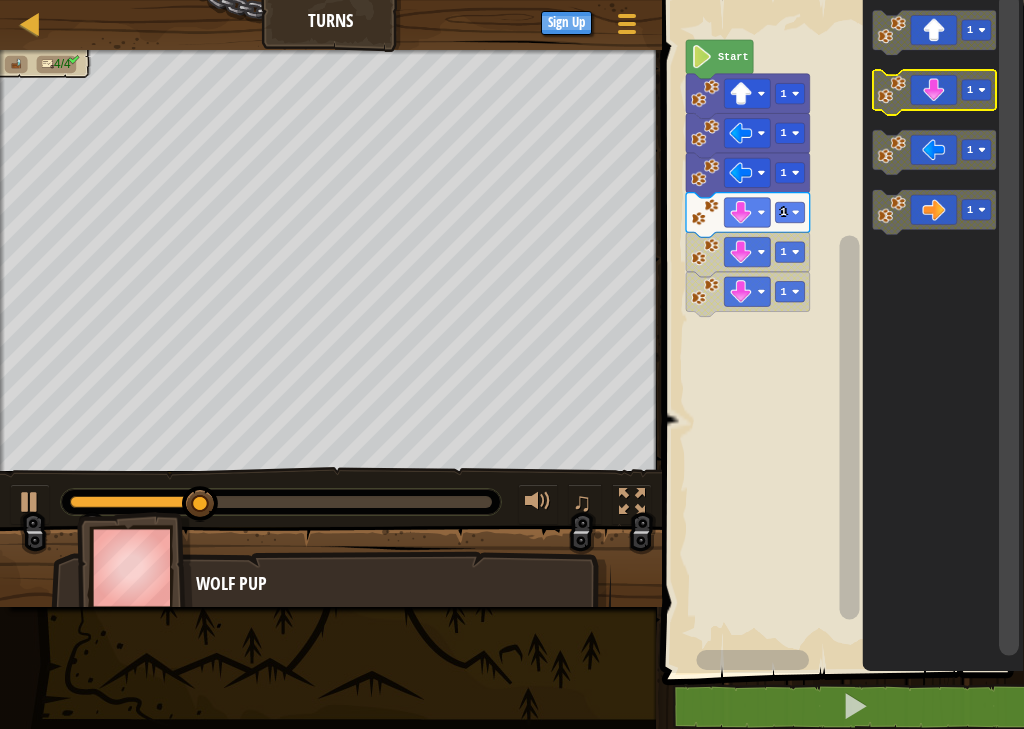 click 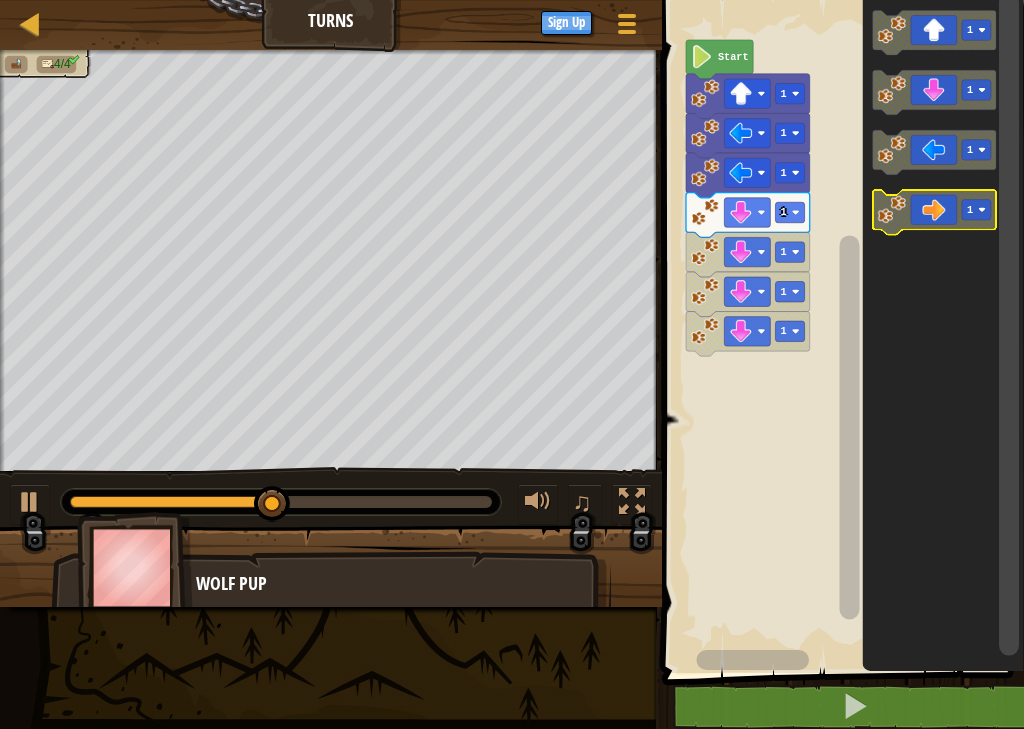 click 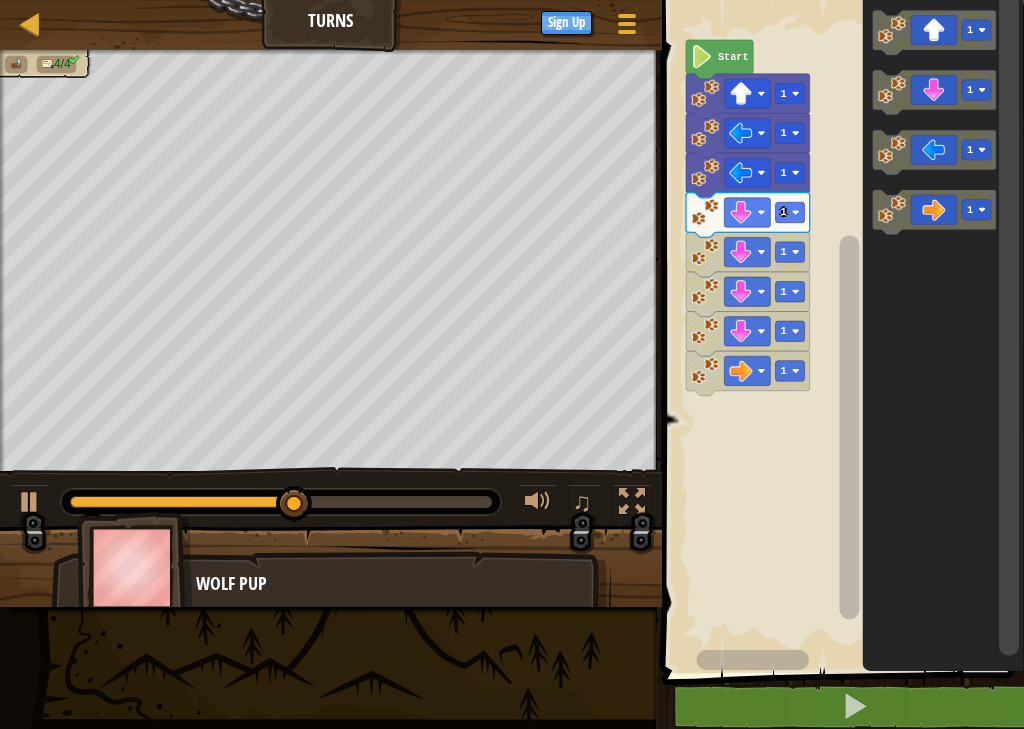 click 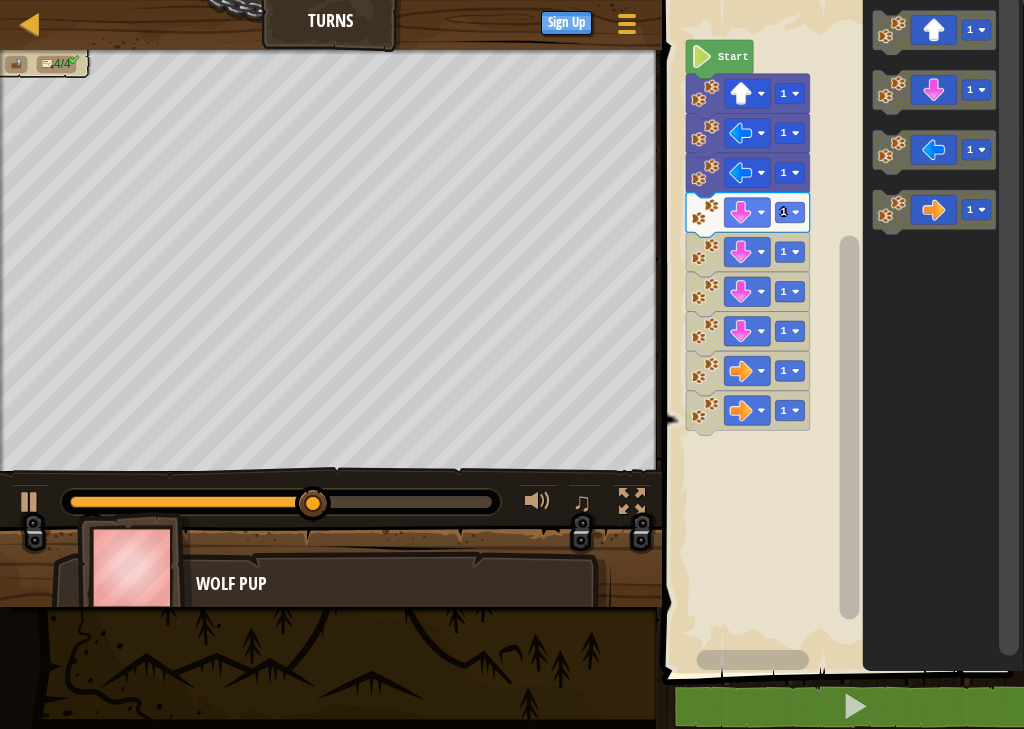 click 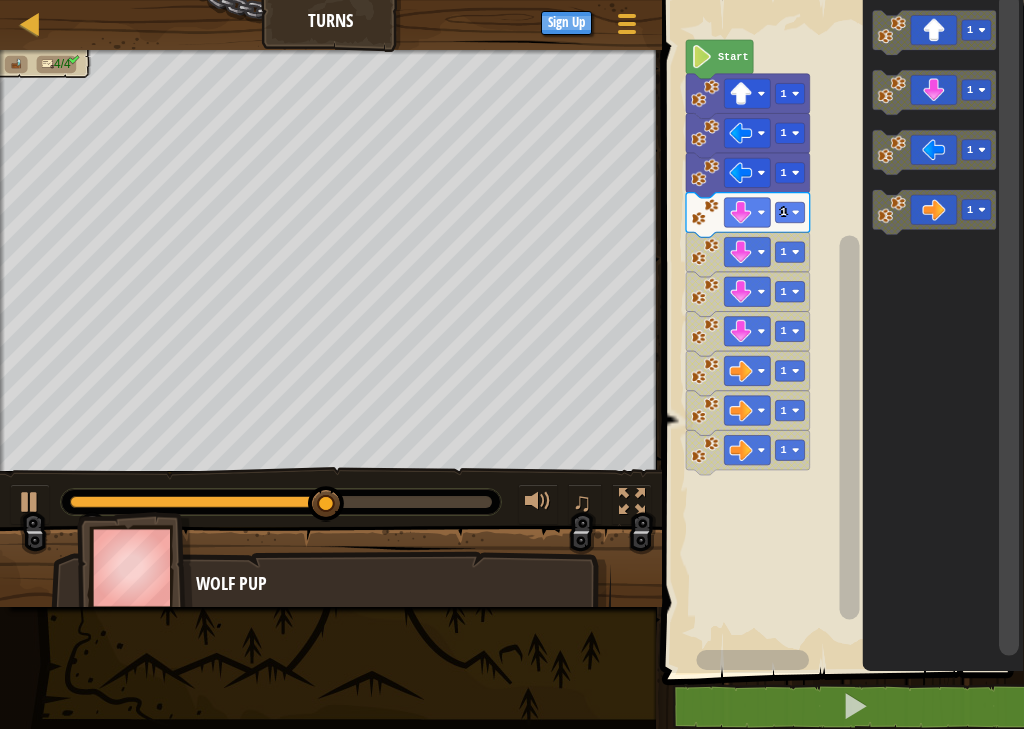 click 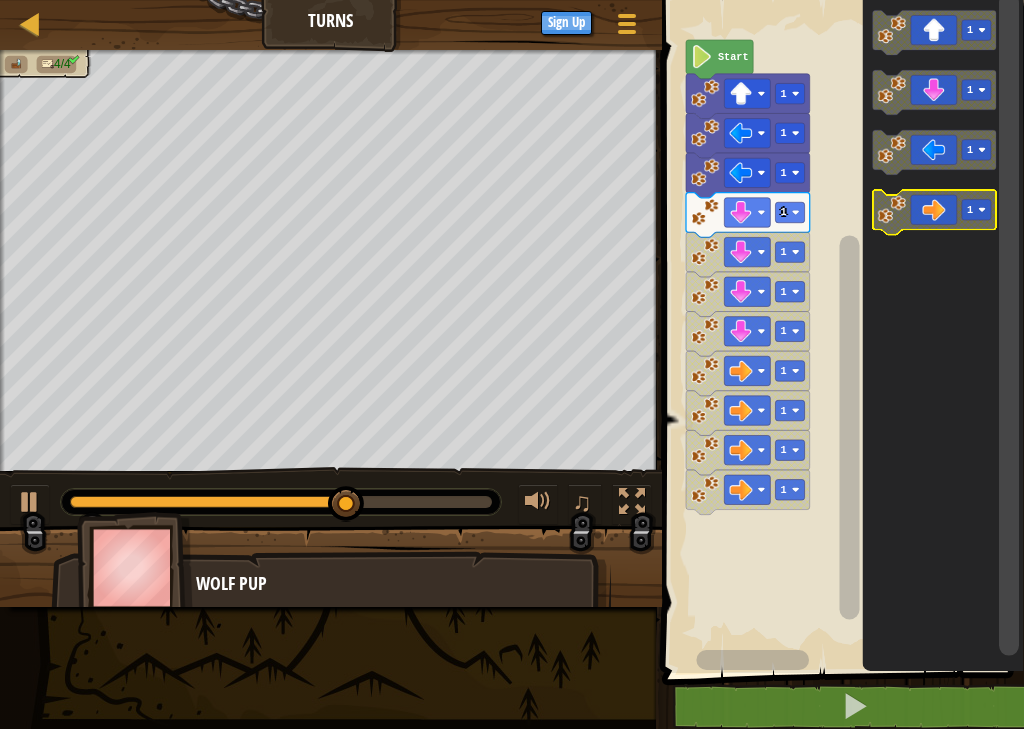 click 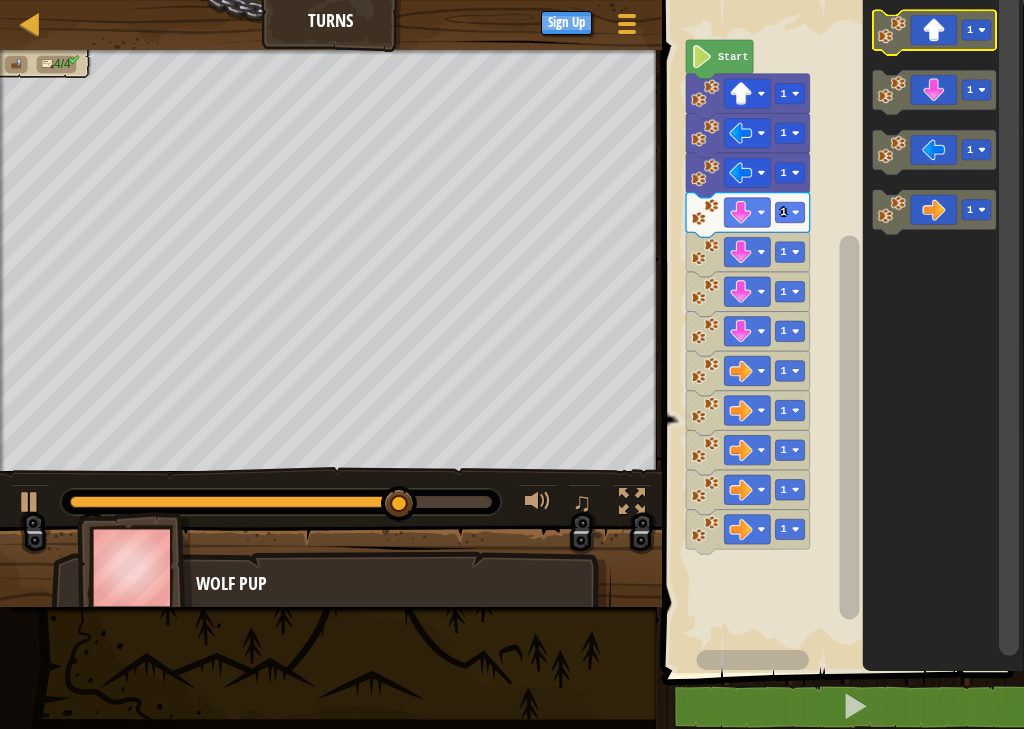 click 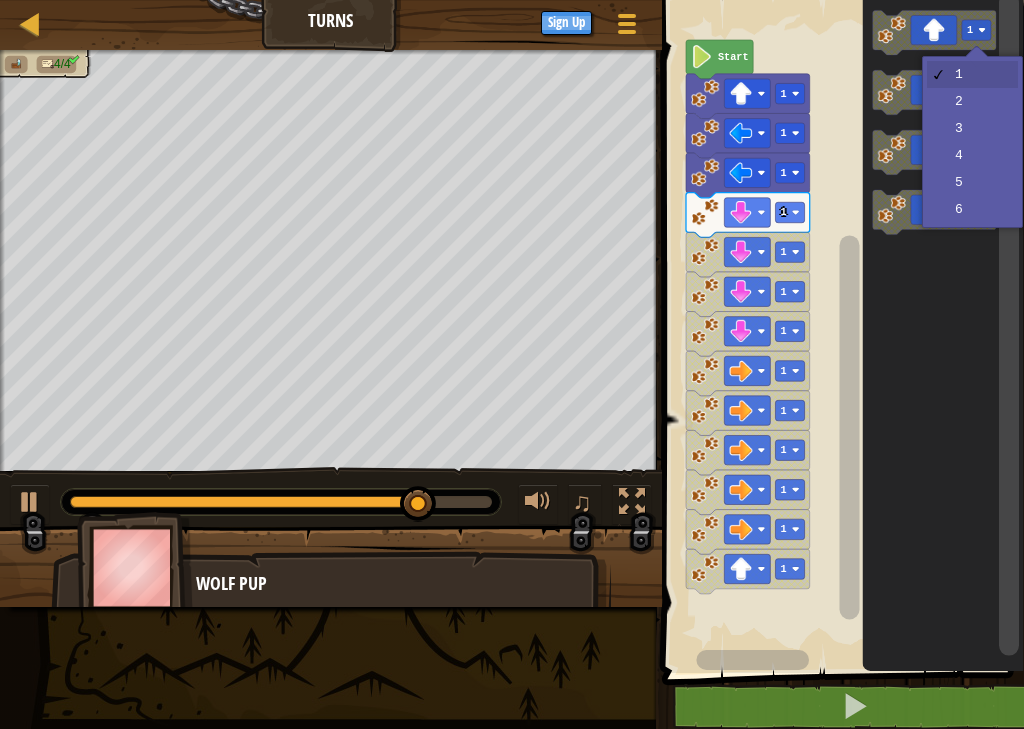 click 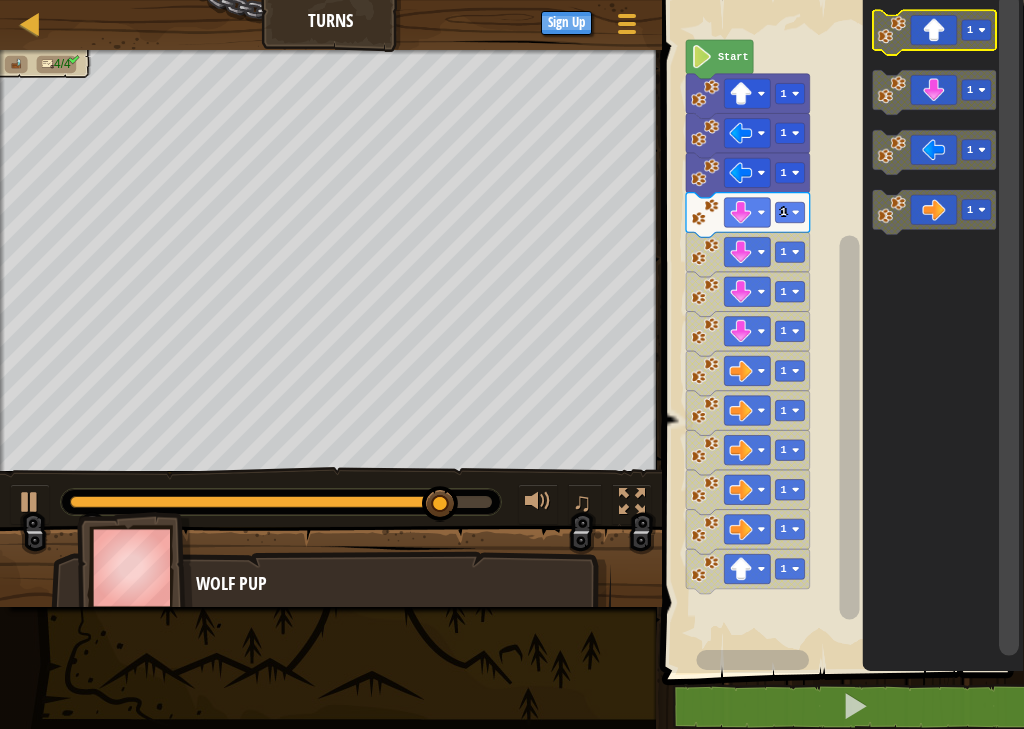 click 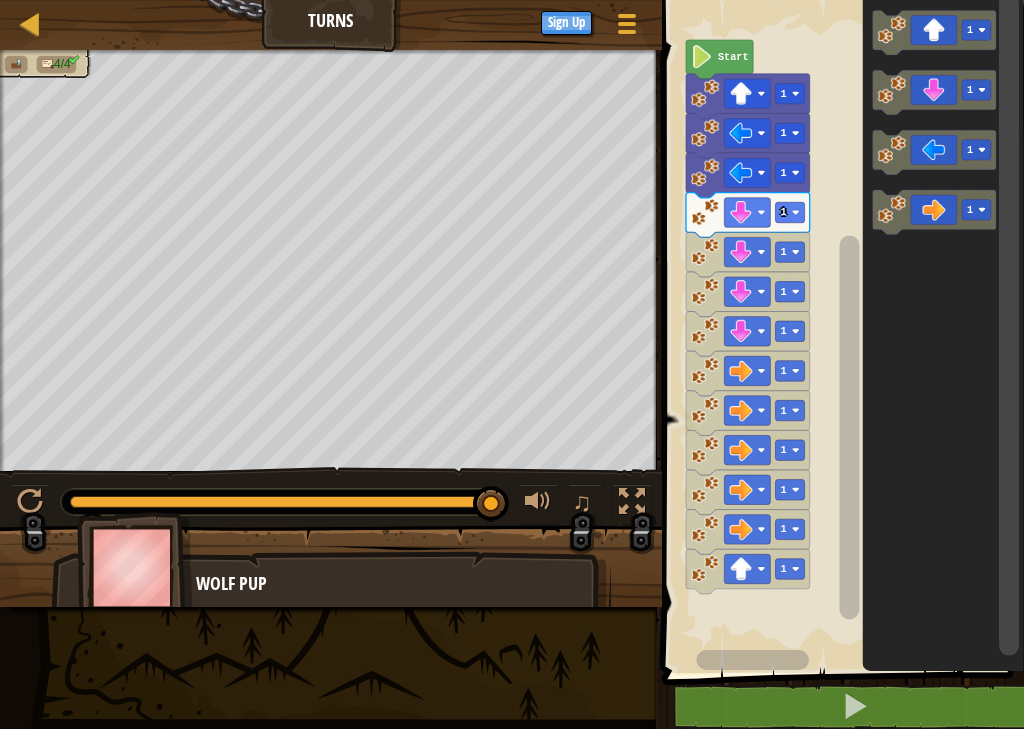 click 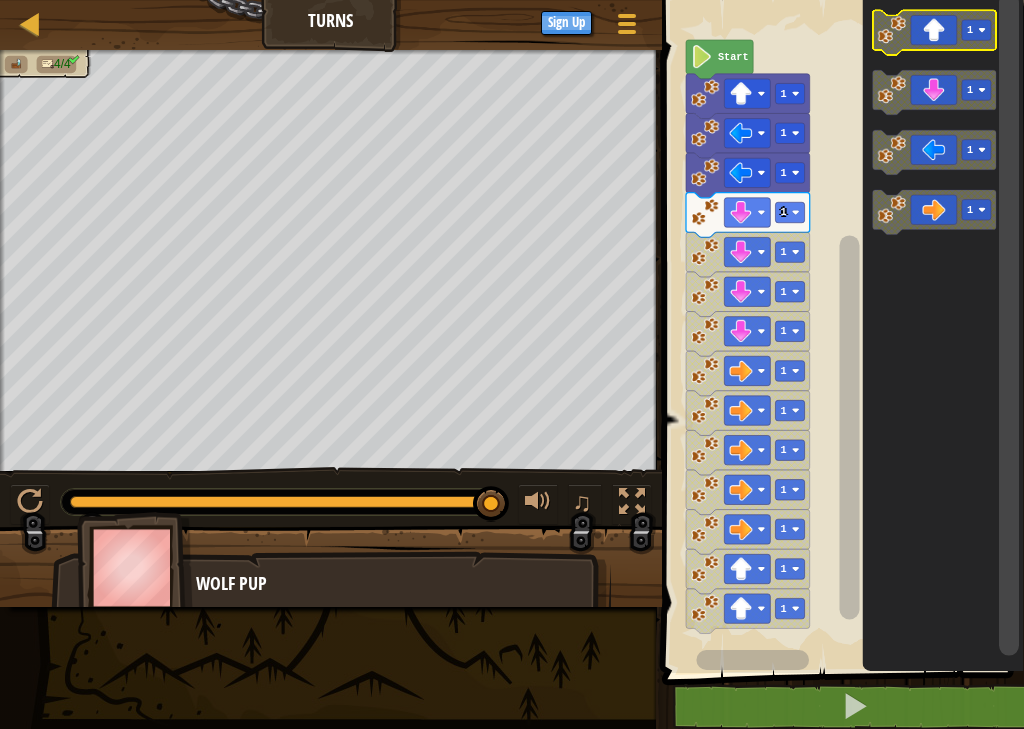 click 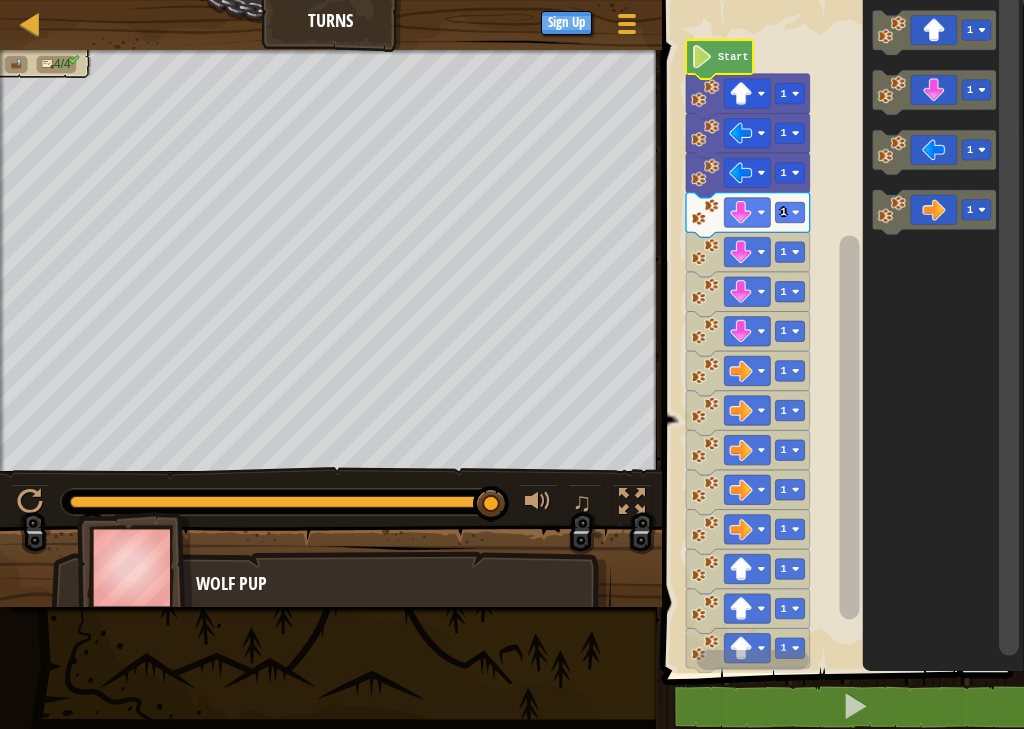 click on "Start" 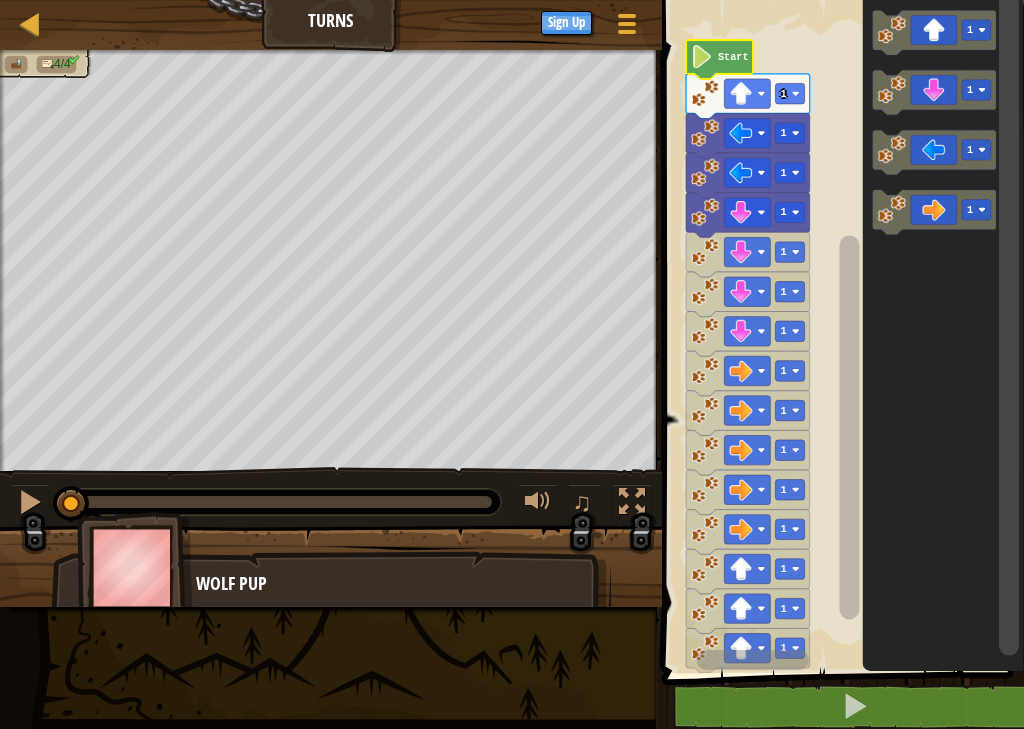 click at bounding box center [855, 706] 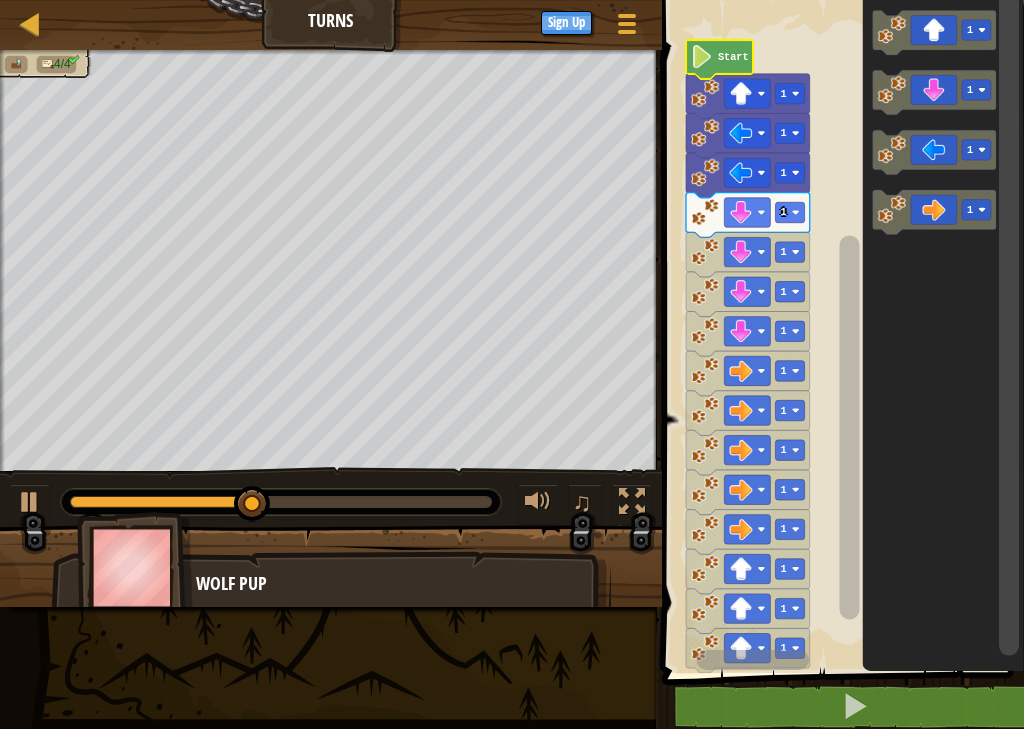 click on "1" 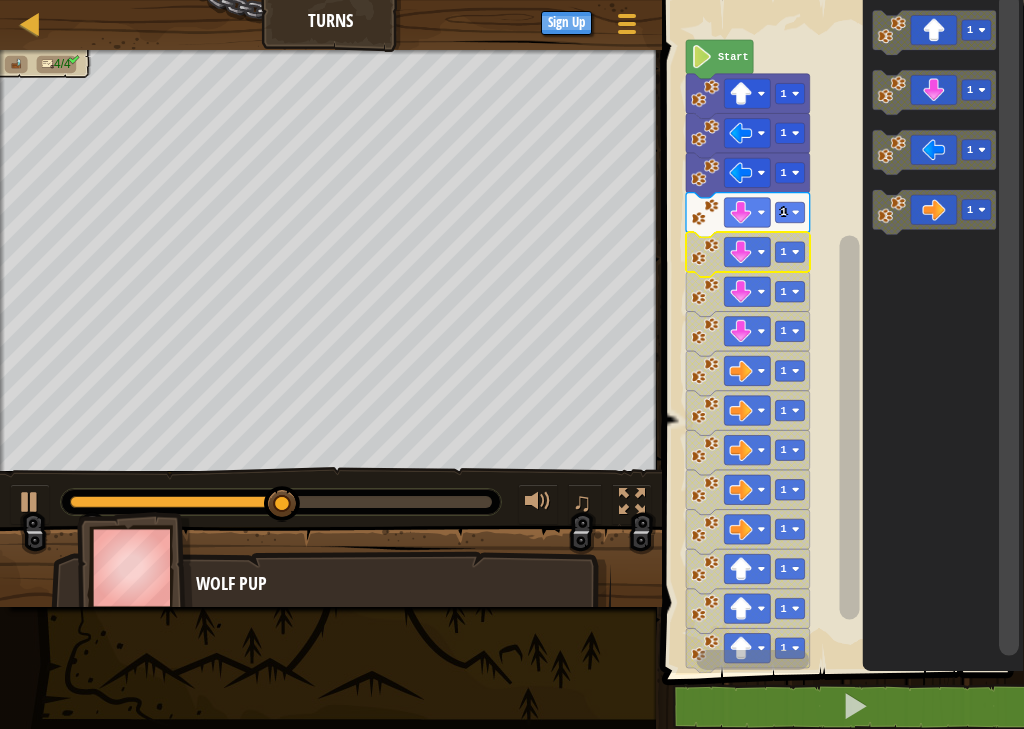 click 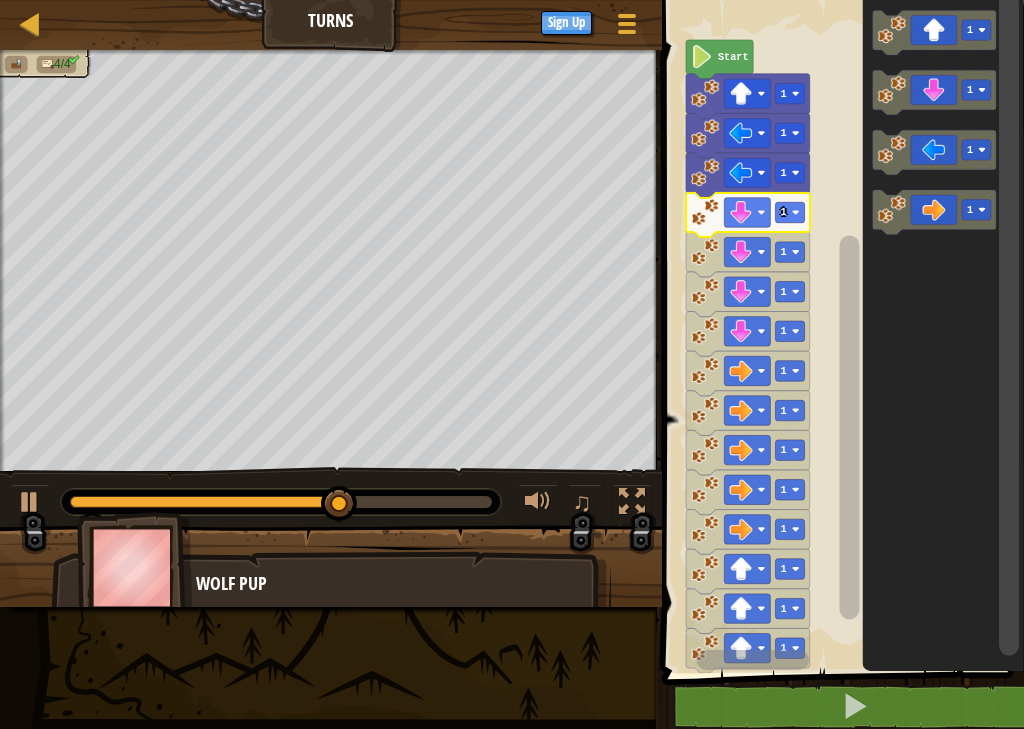 click 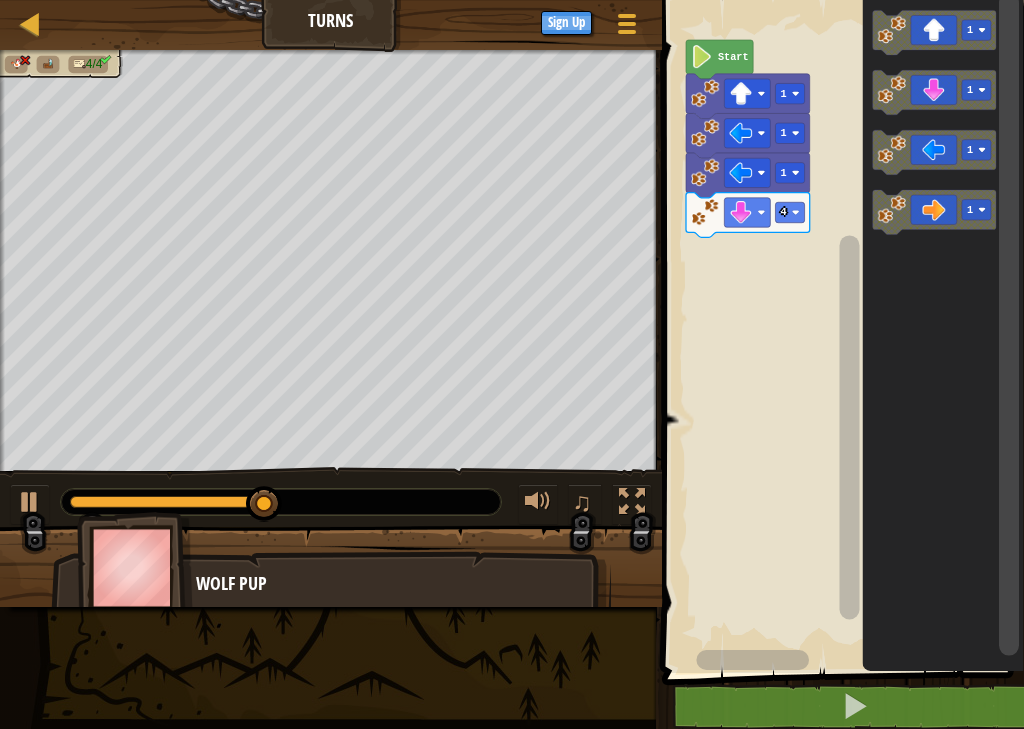 click 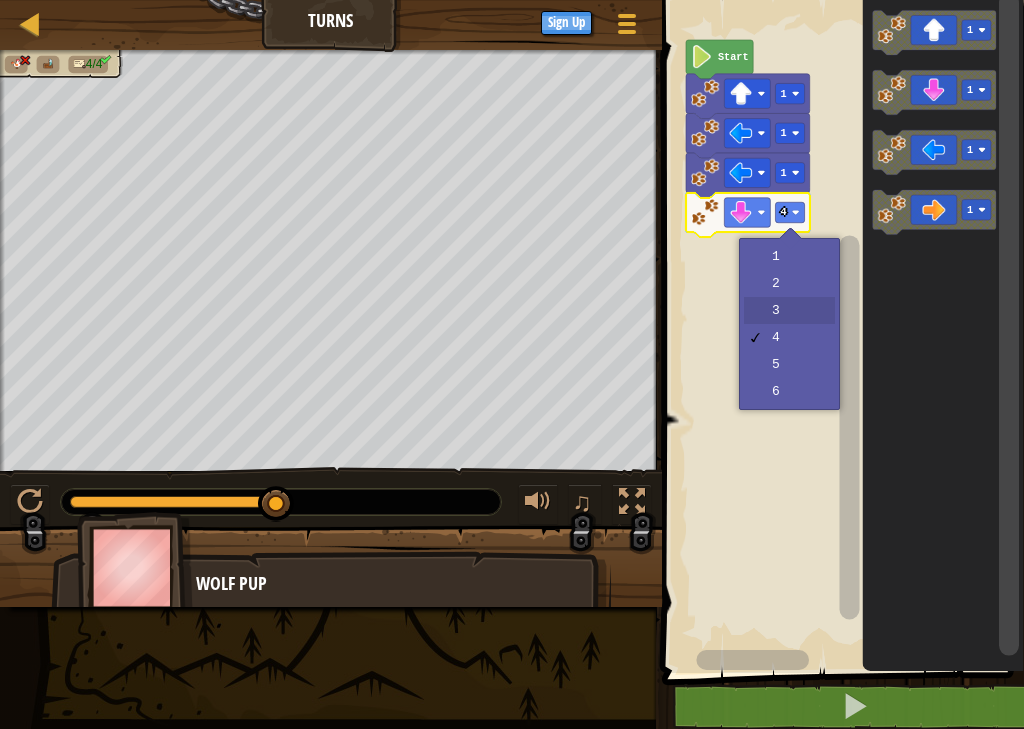 click 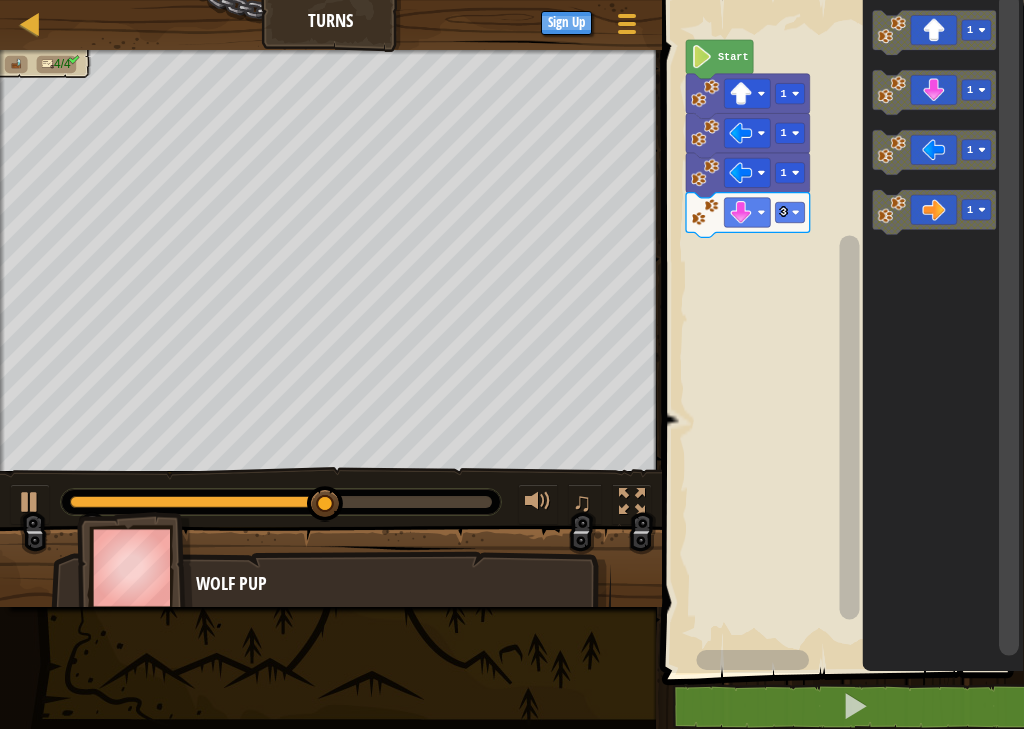 click 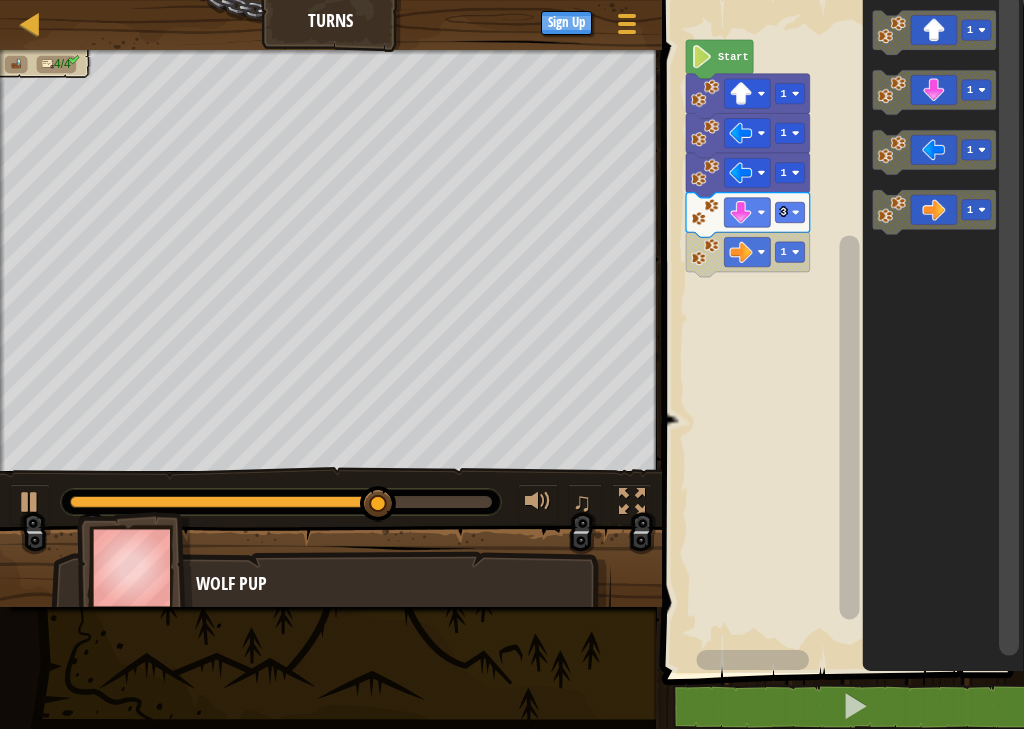 click 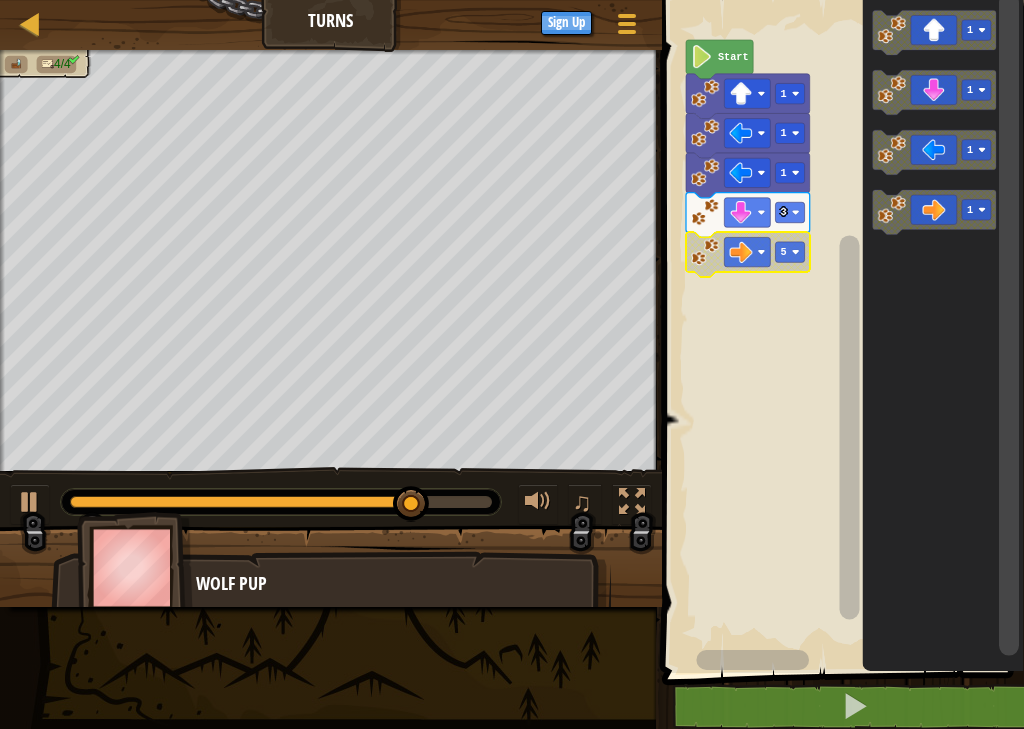 click 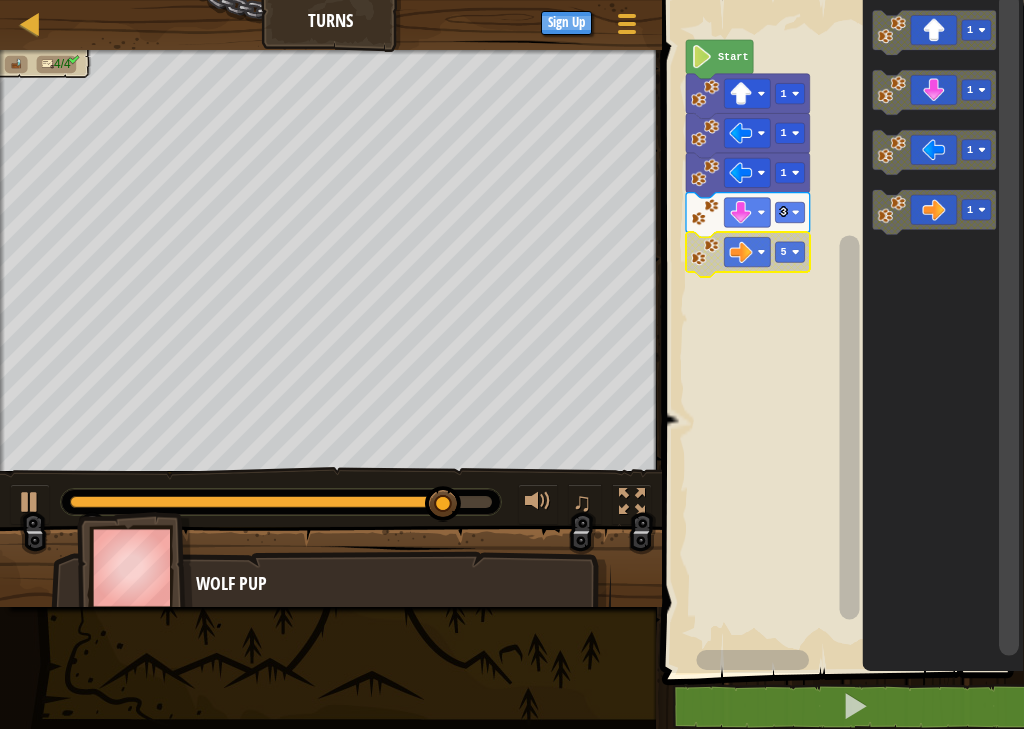 click 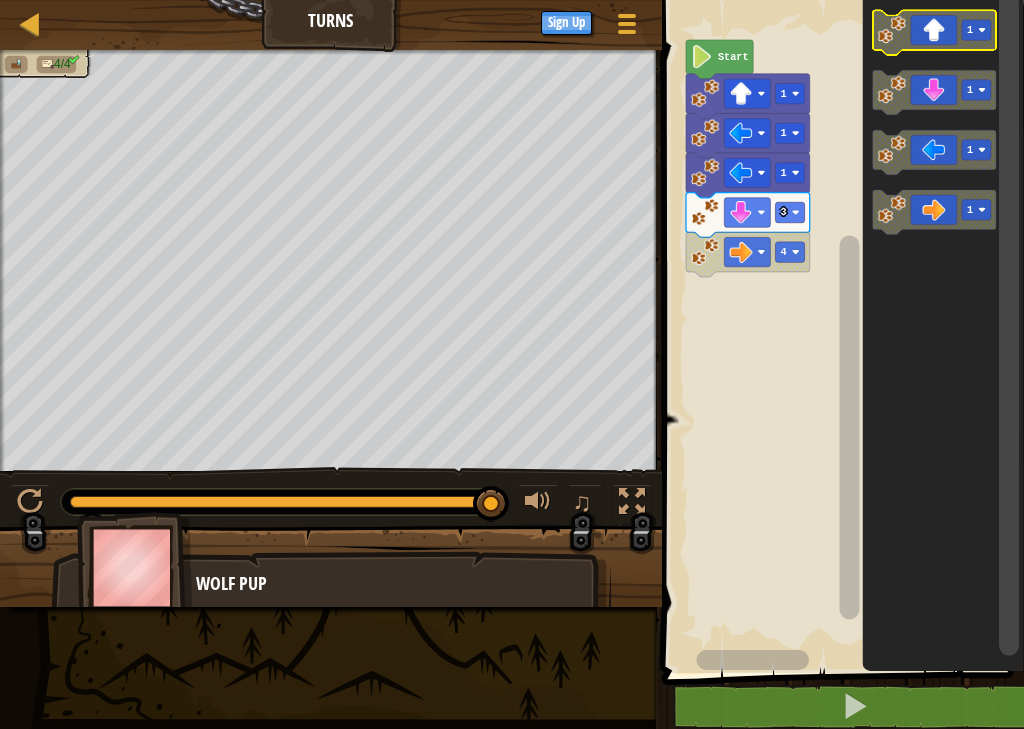 click 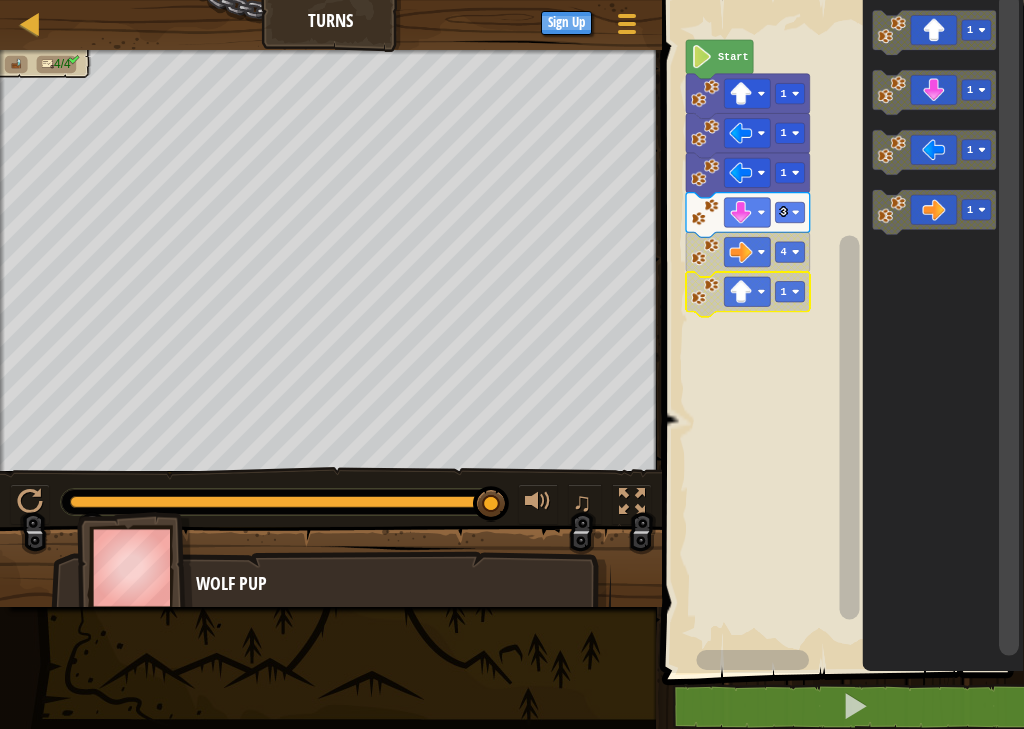 click 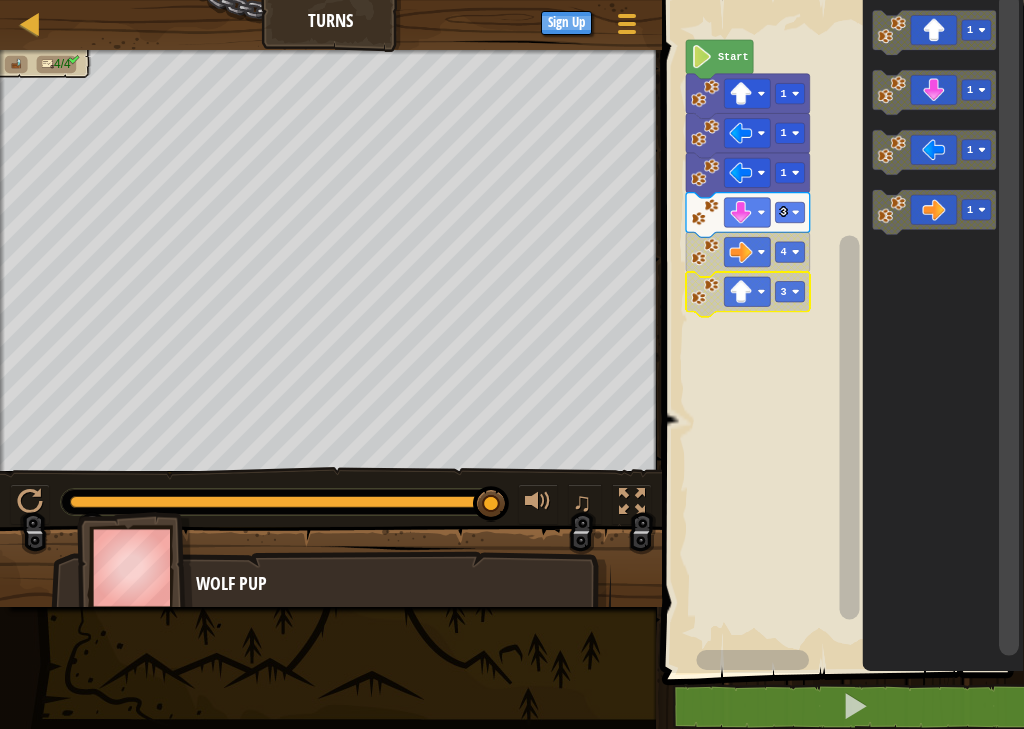 click 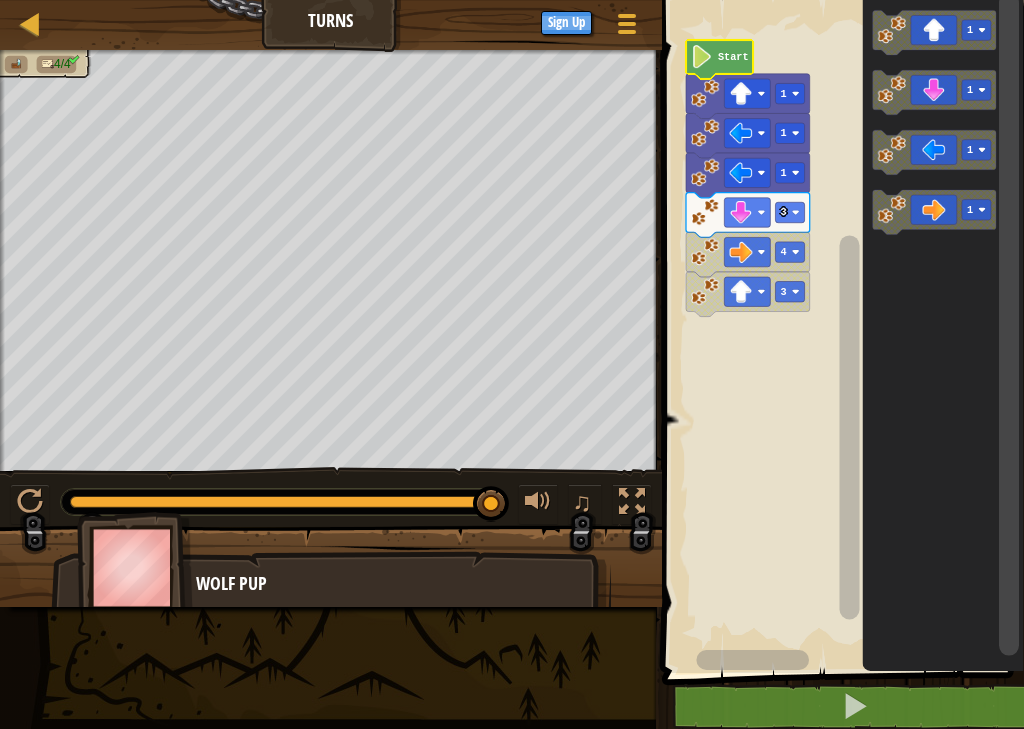 click at bounding box center [855, 706] 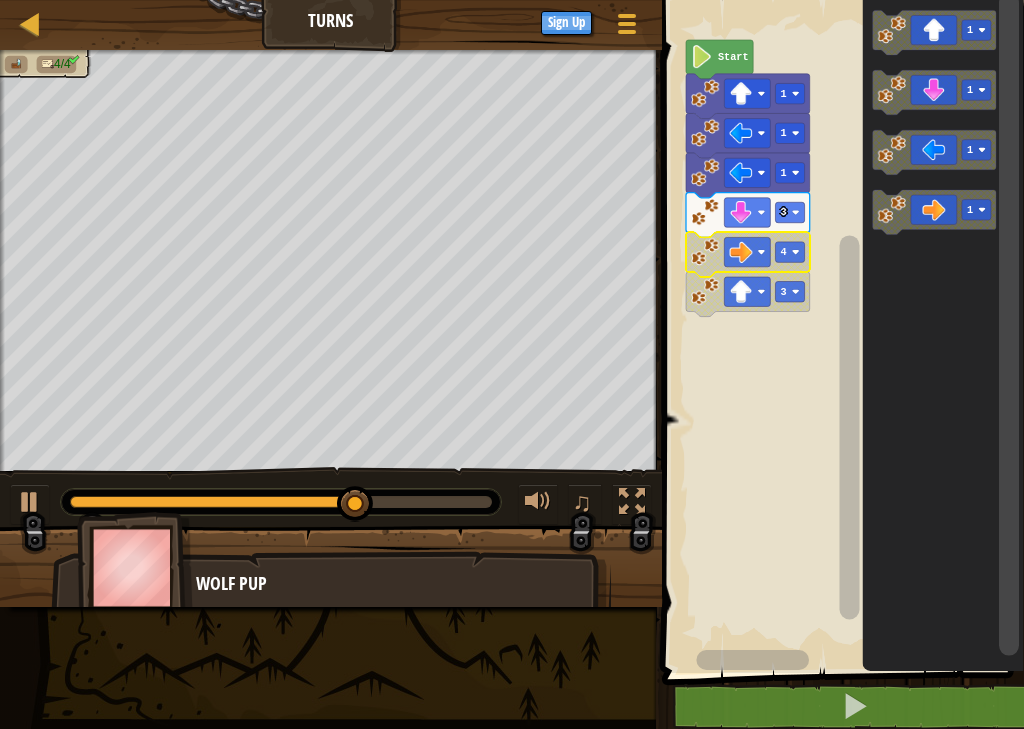 click 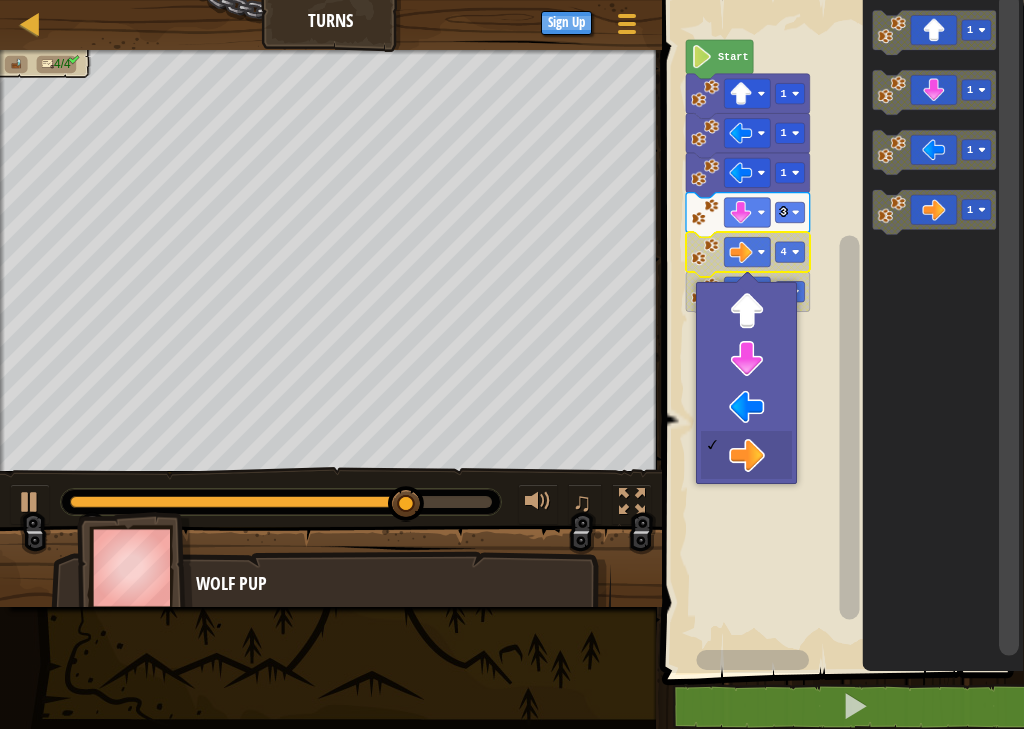 click at bounding box center (855, 707) 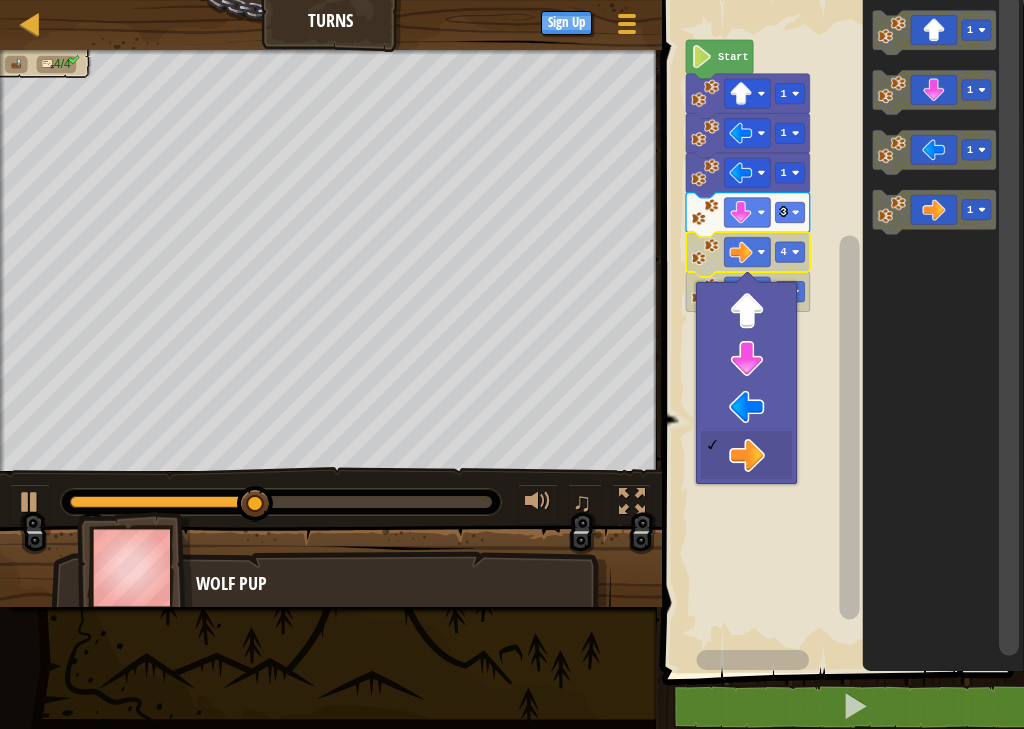 click 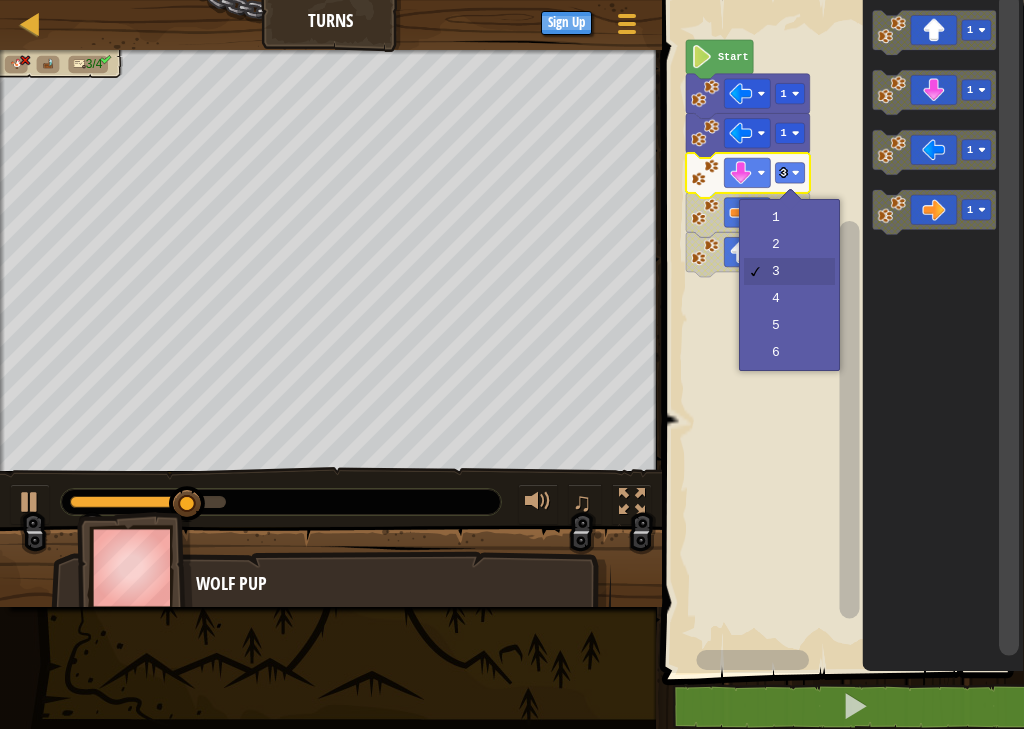 click 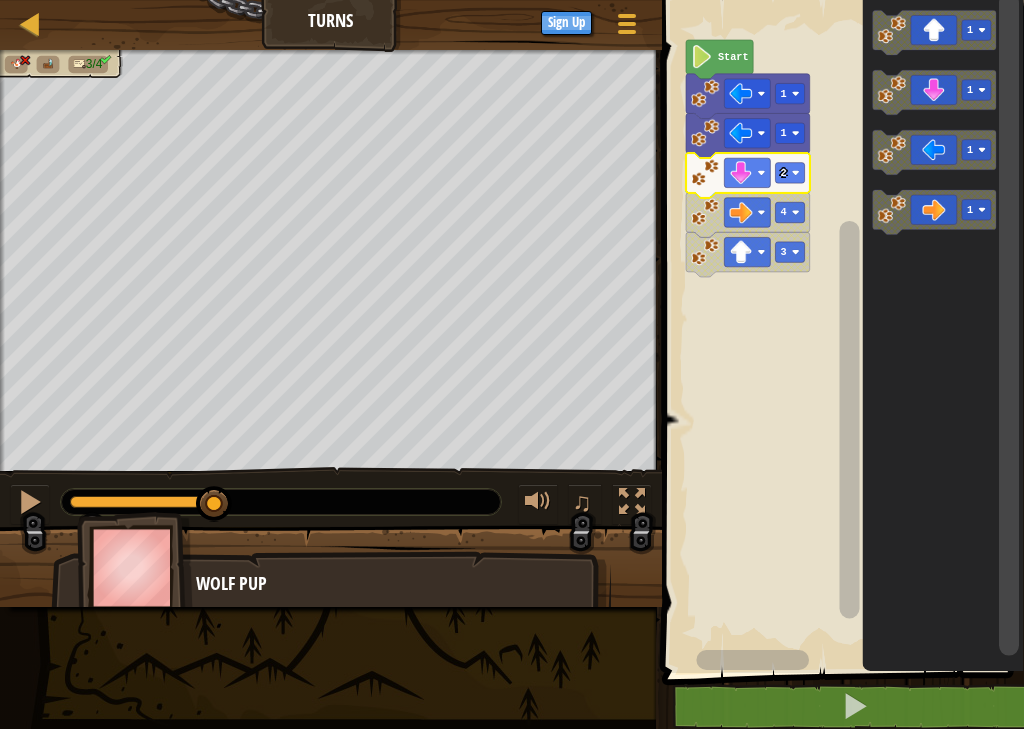 click 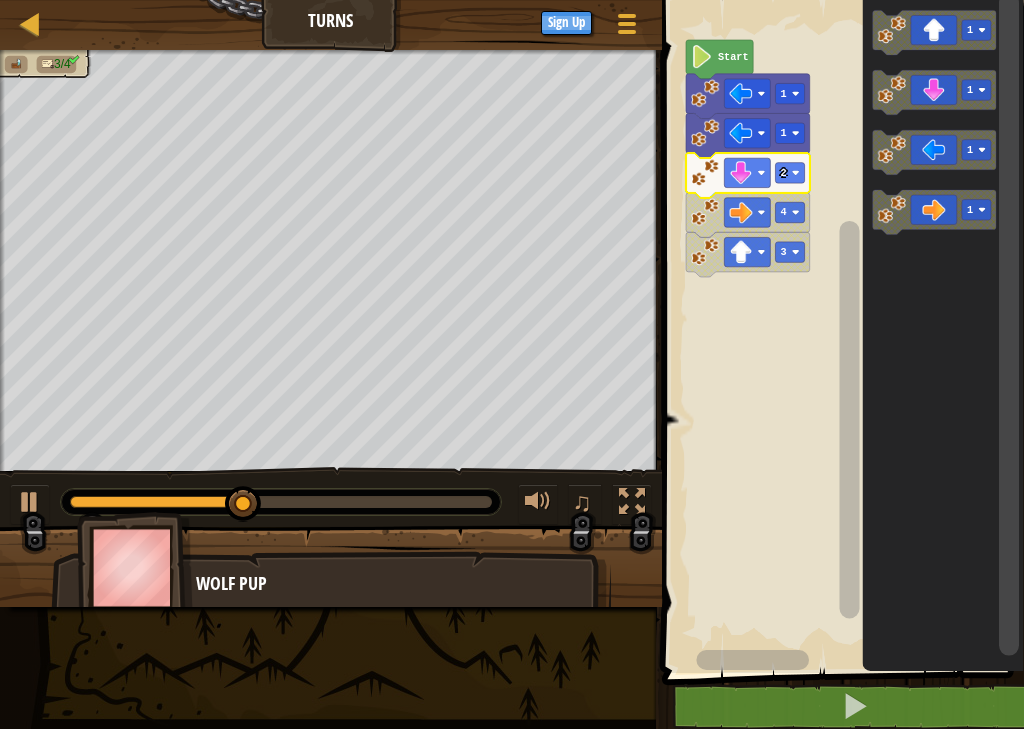 click at bounding box center (855, 707) 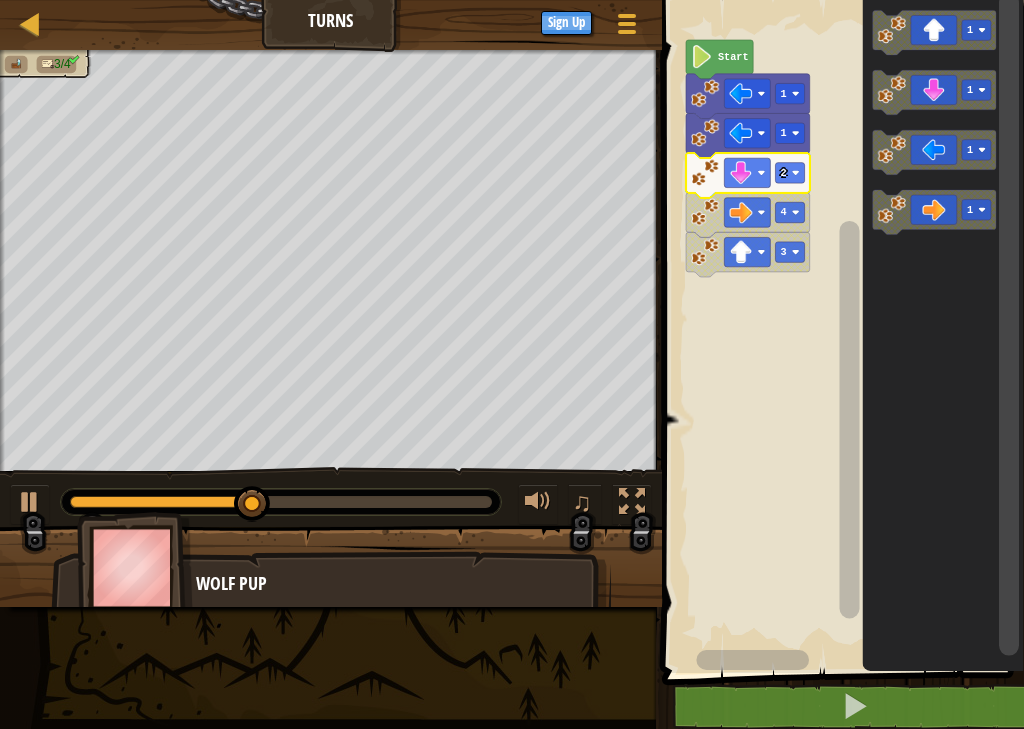 click 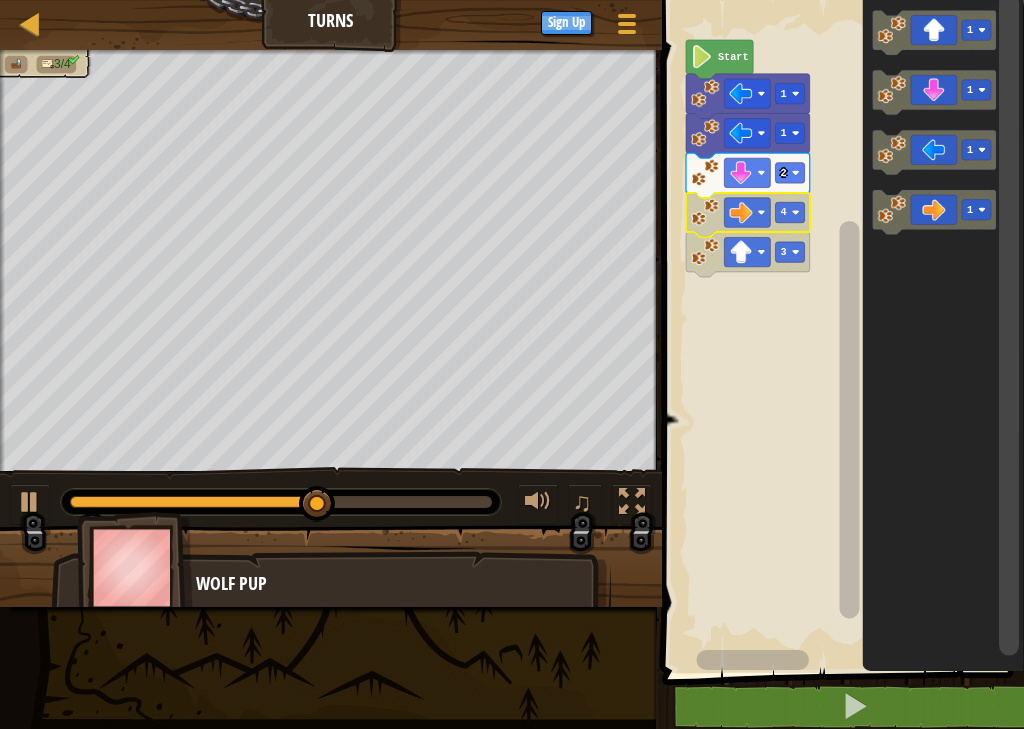 click 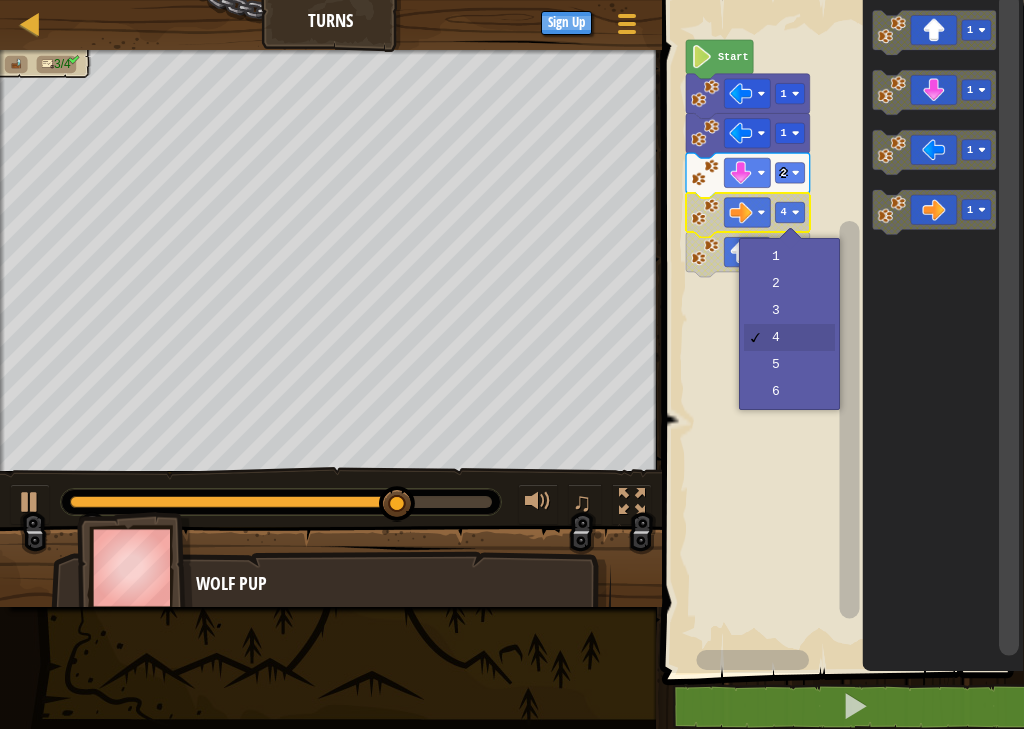 click on "4" 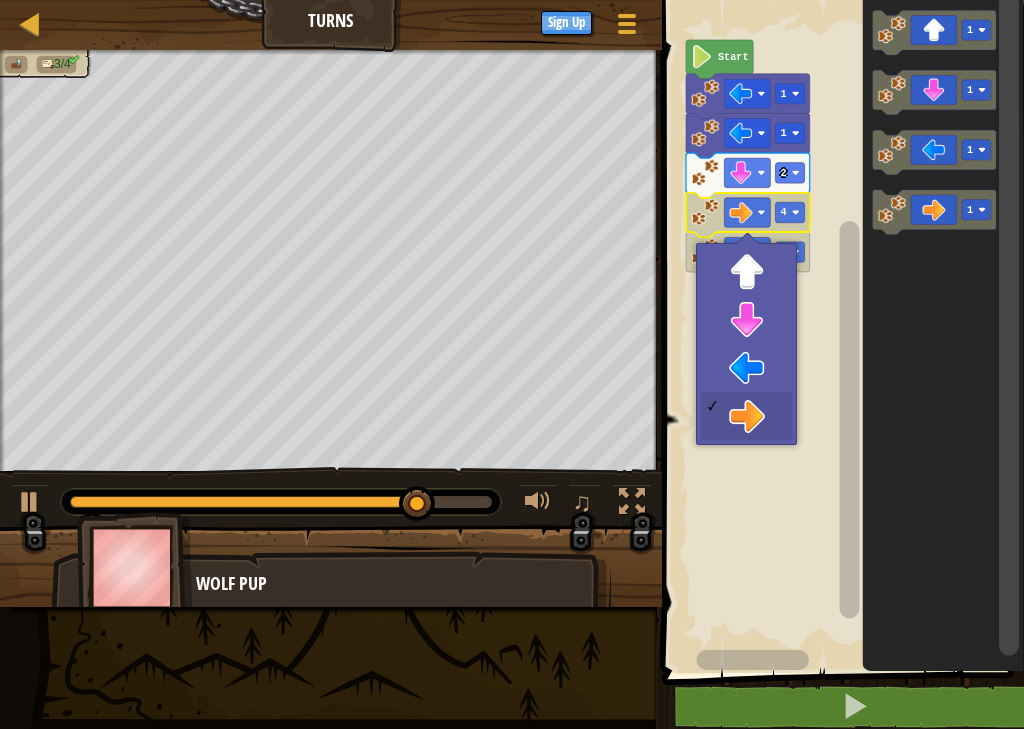 click 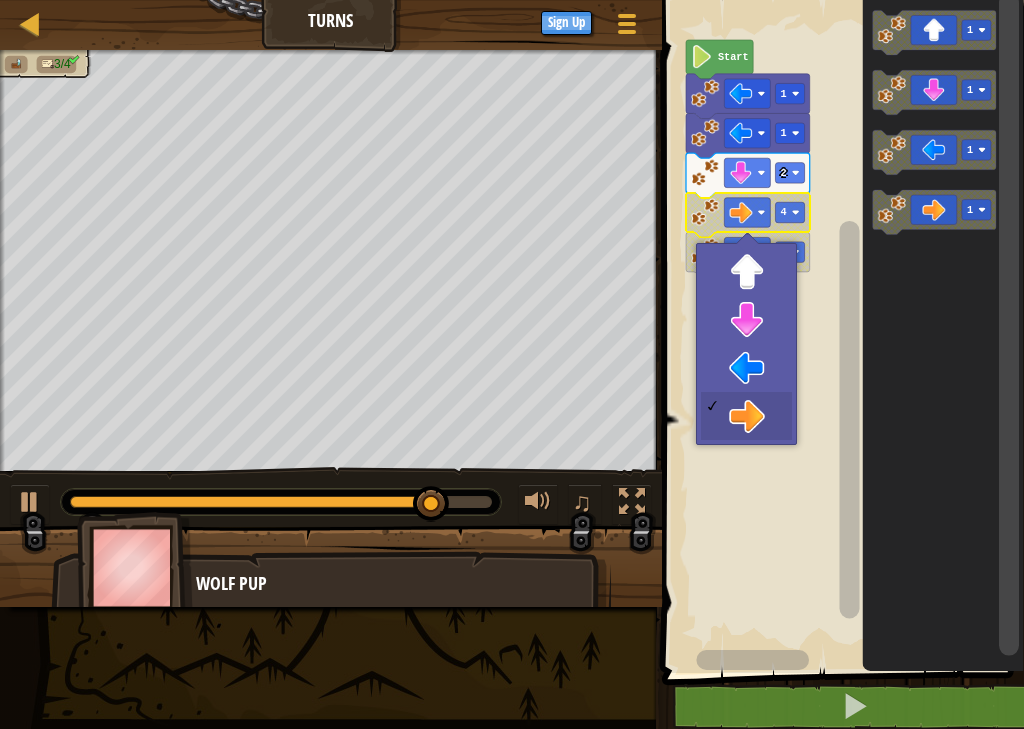 click 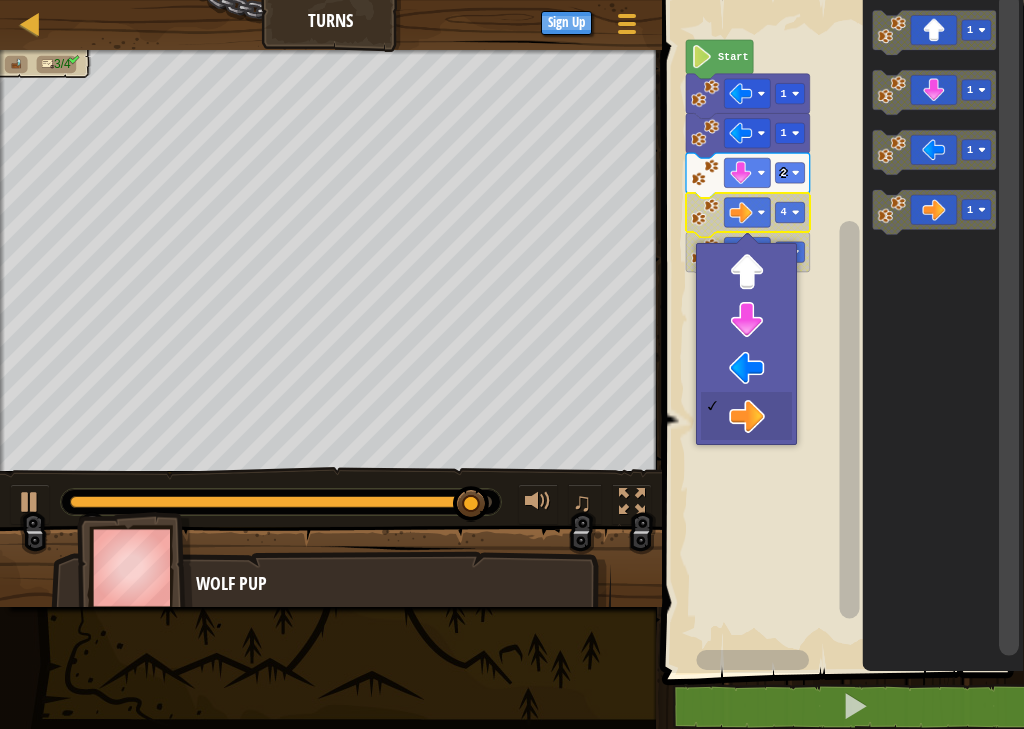click 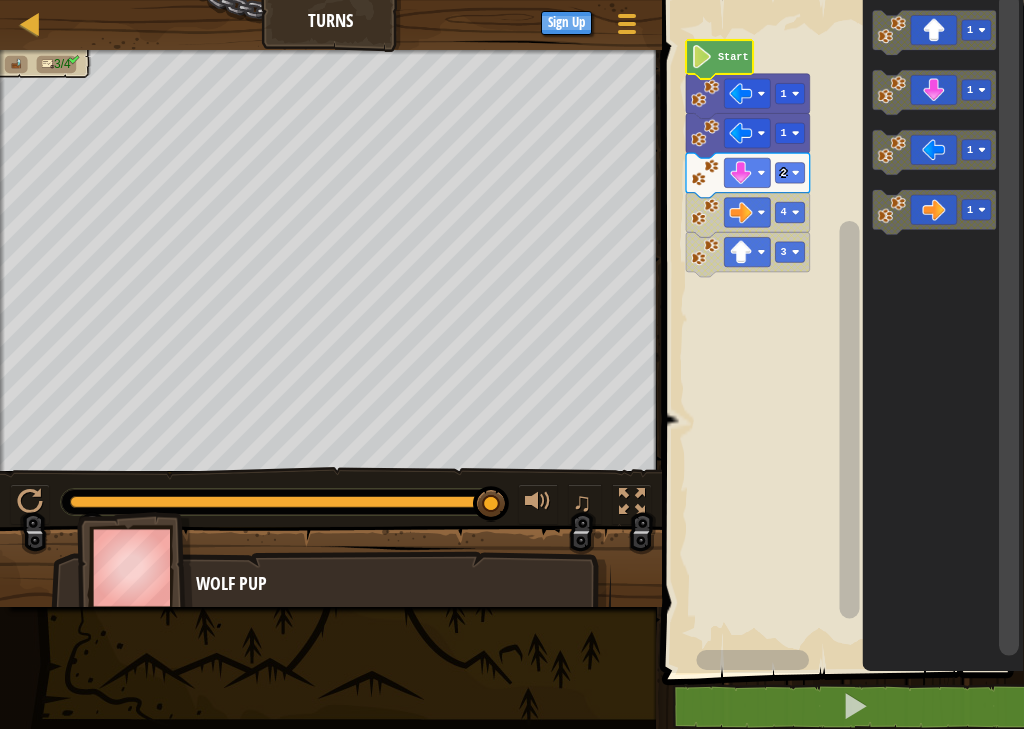 click on "Start" 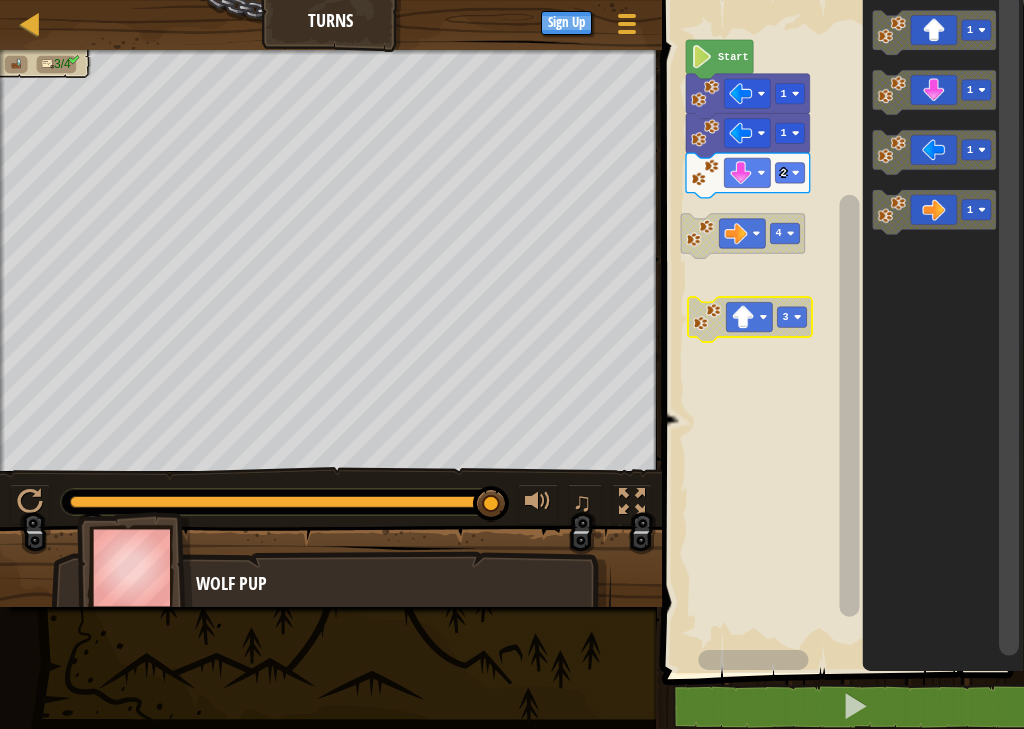 click 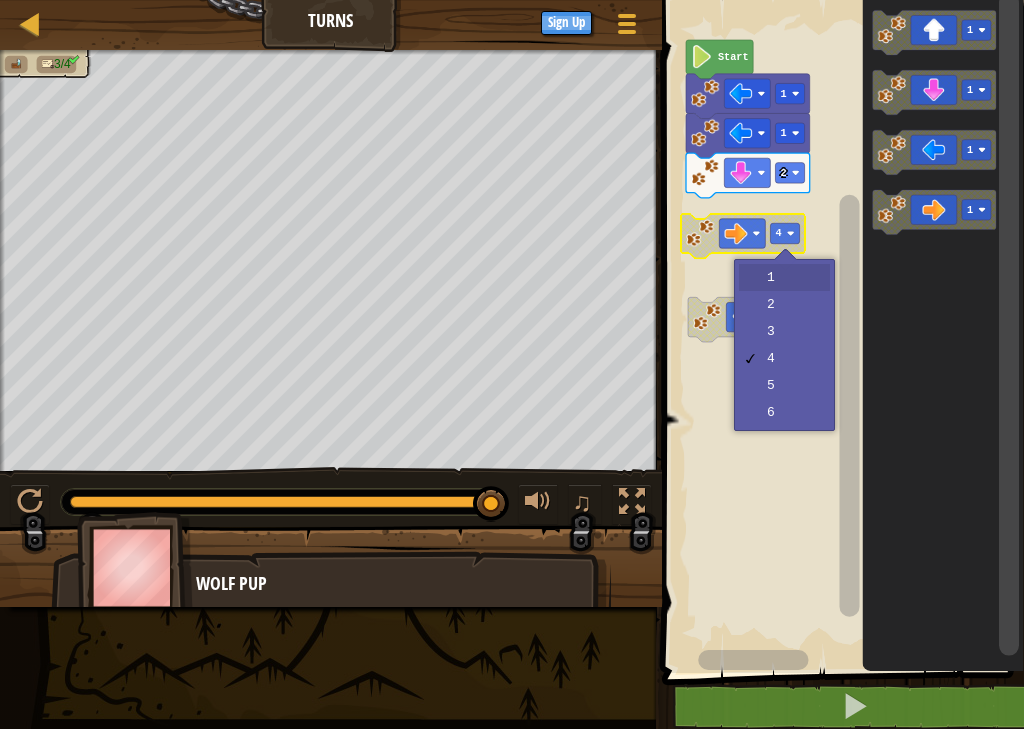 click 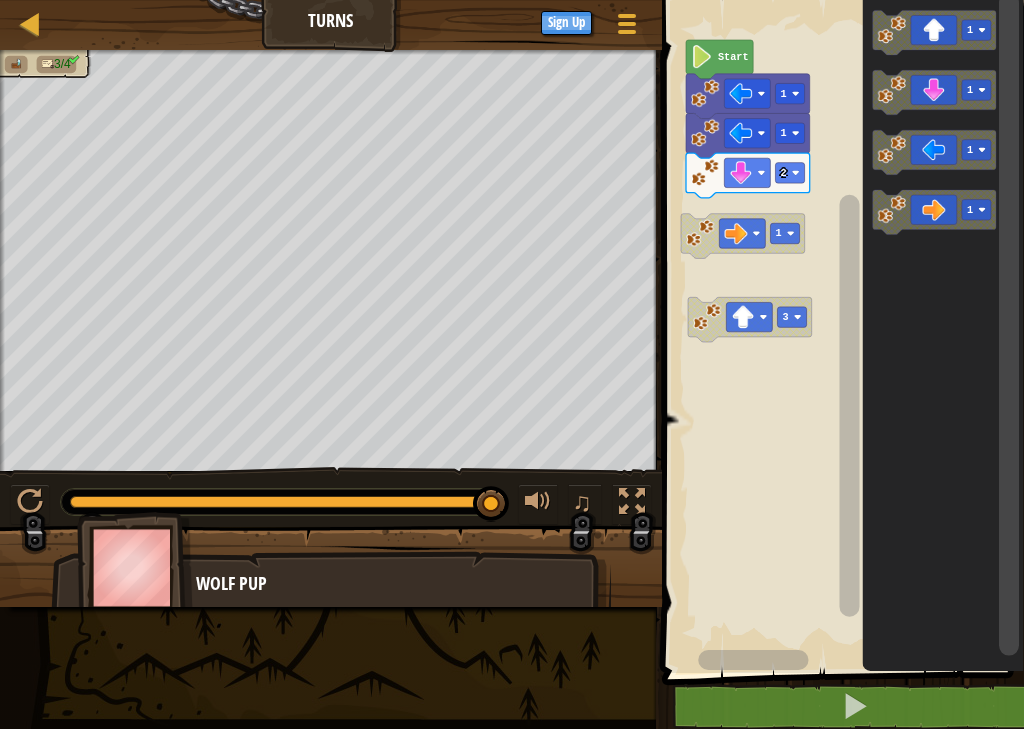 click 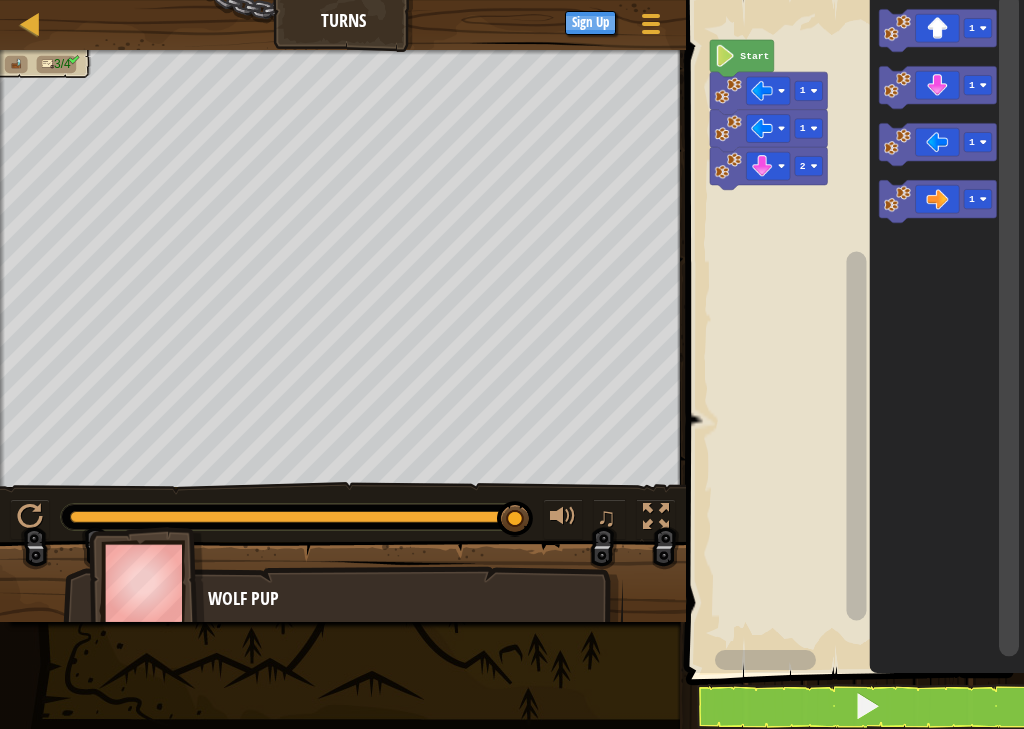 click 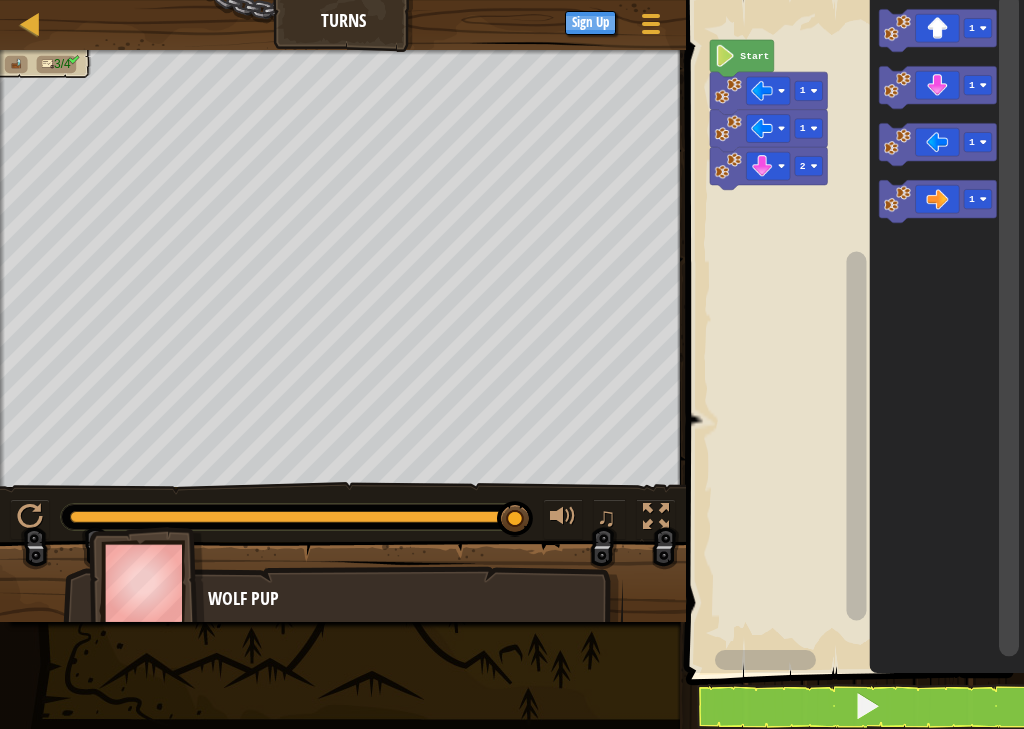 click 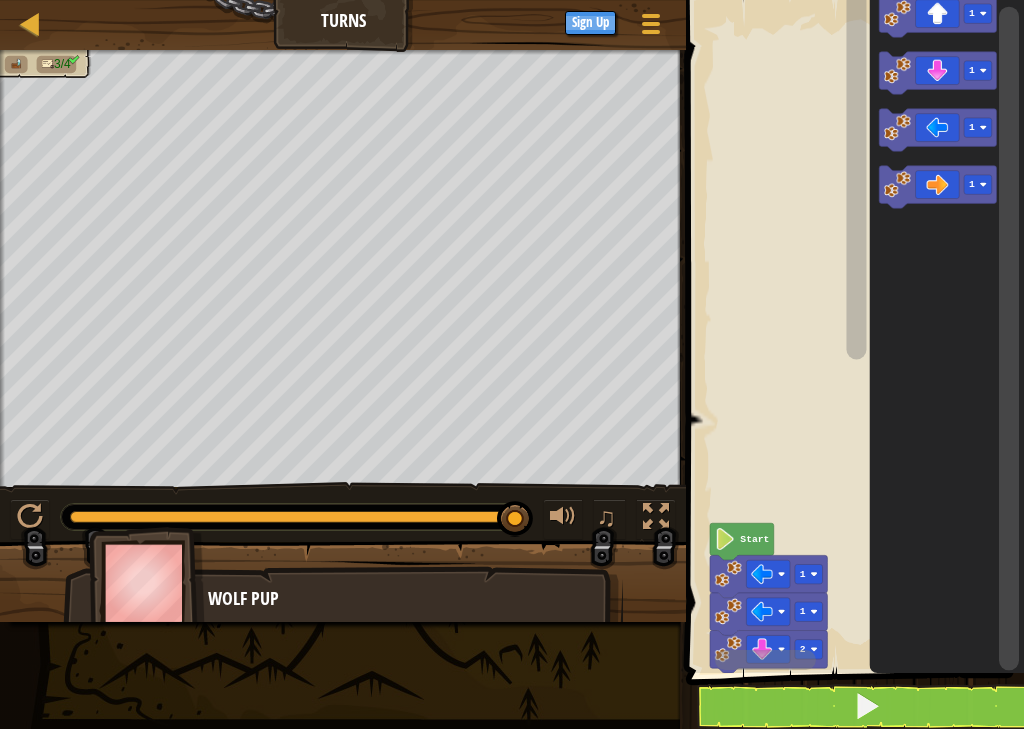 click at bounding box center (30, 23) 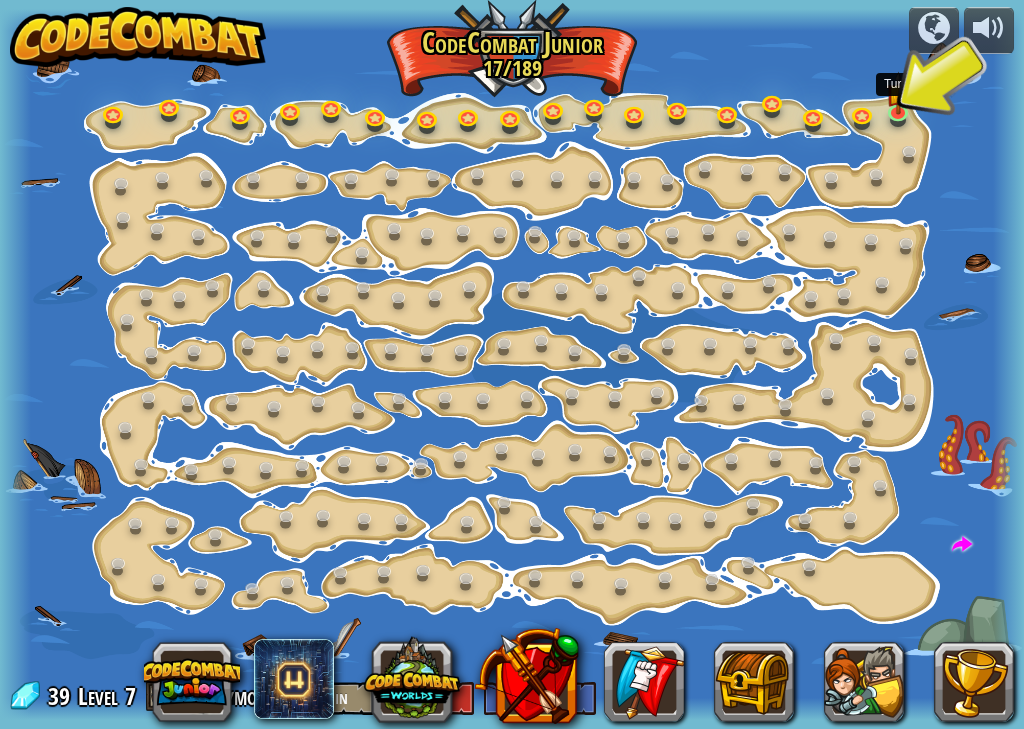click at bounding box center [898, 93] 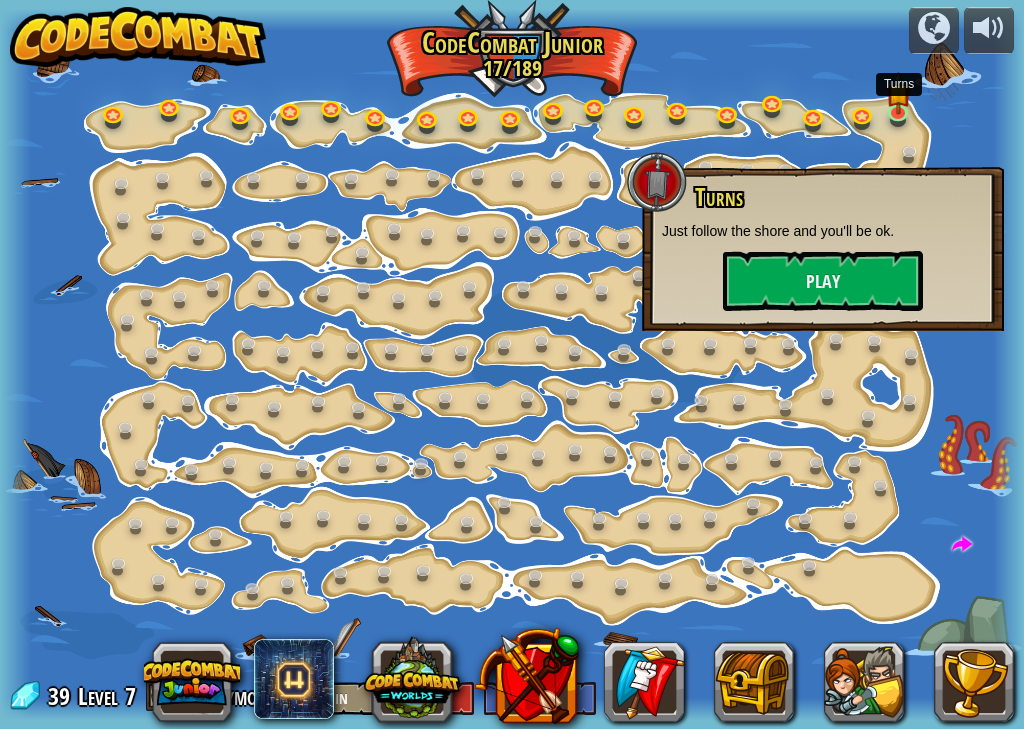 click on "Play" at bounding box center [823, 281] 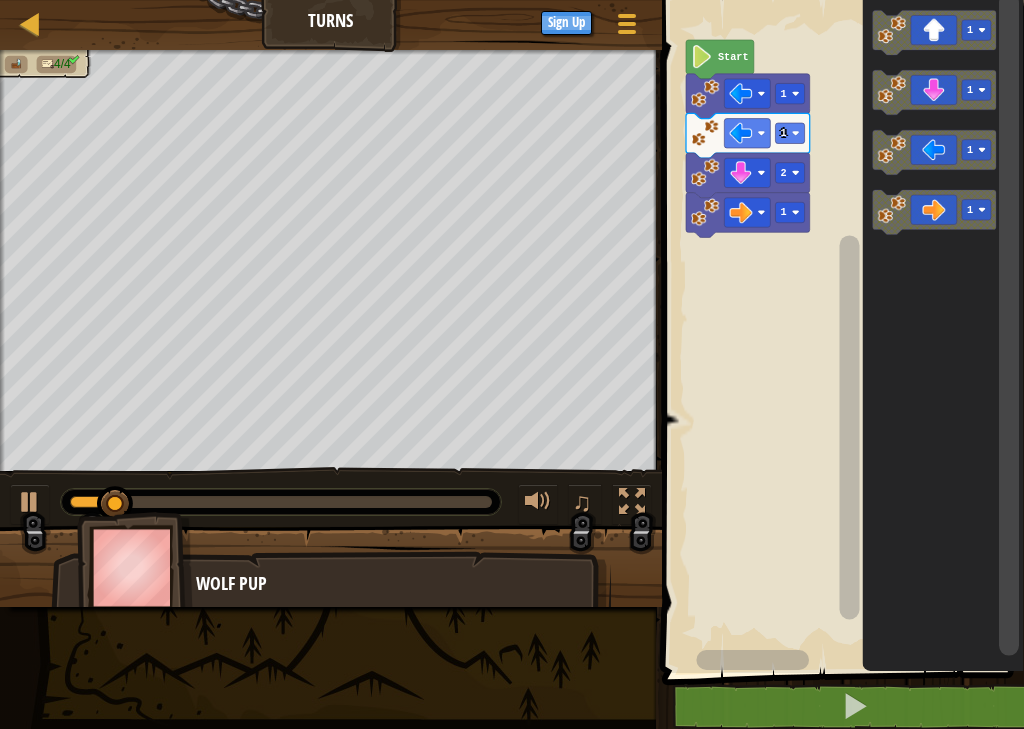 click 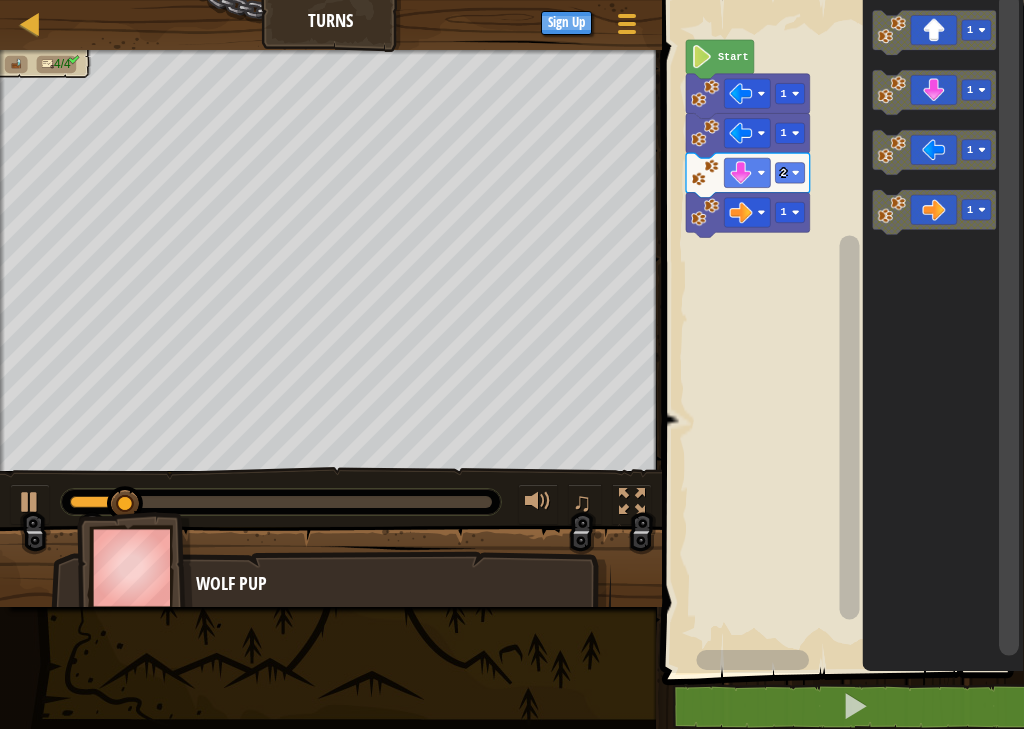 click on "1" 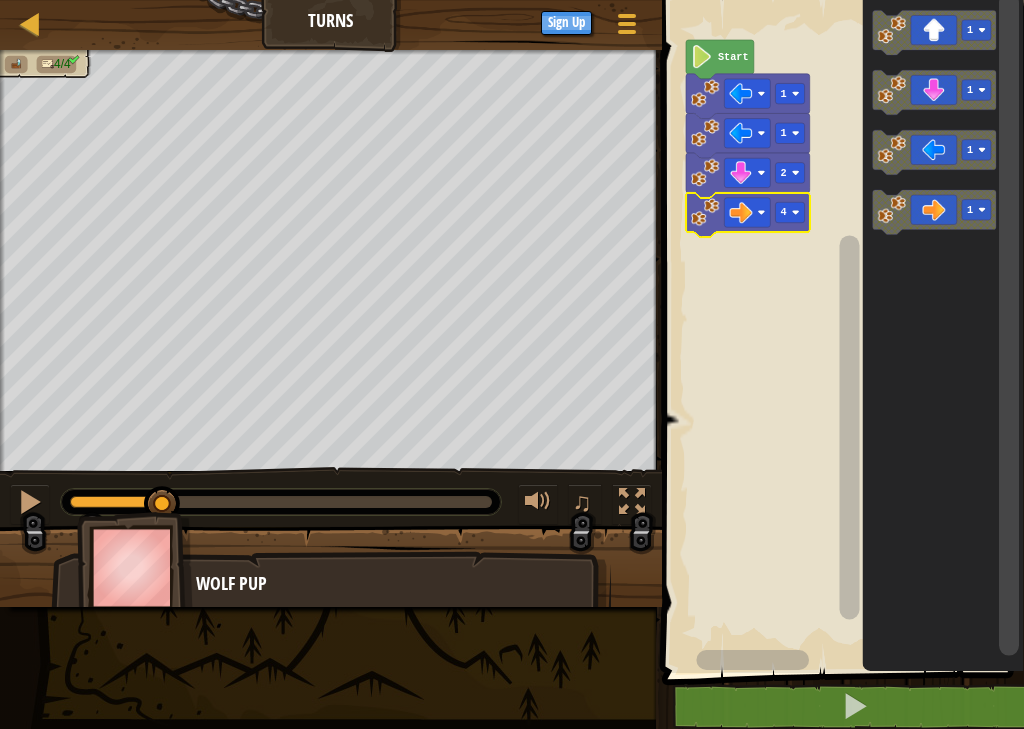 click 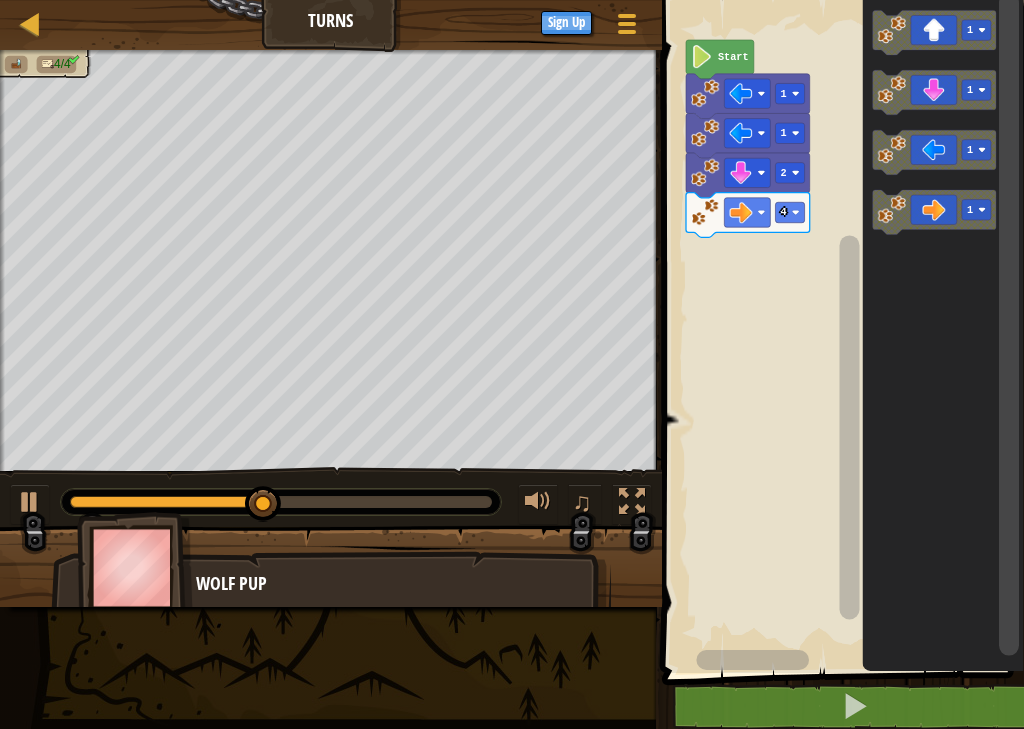 click 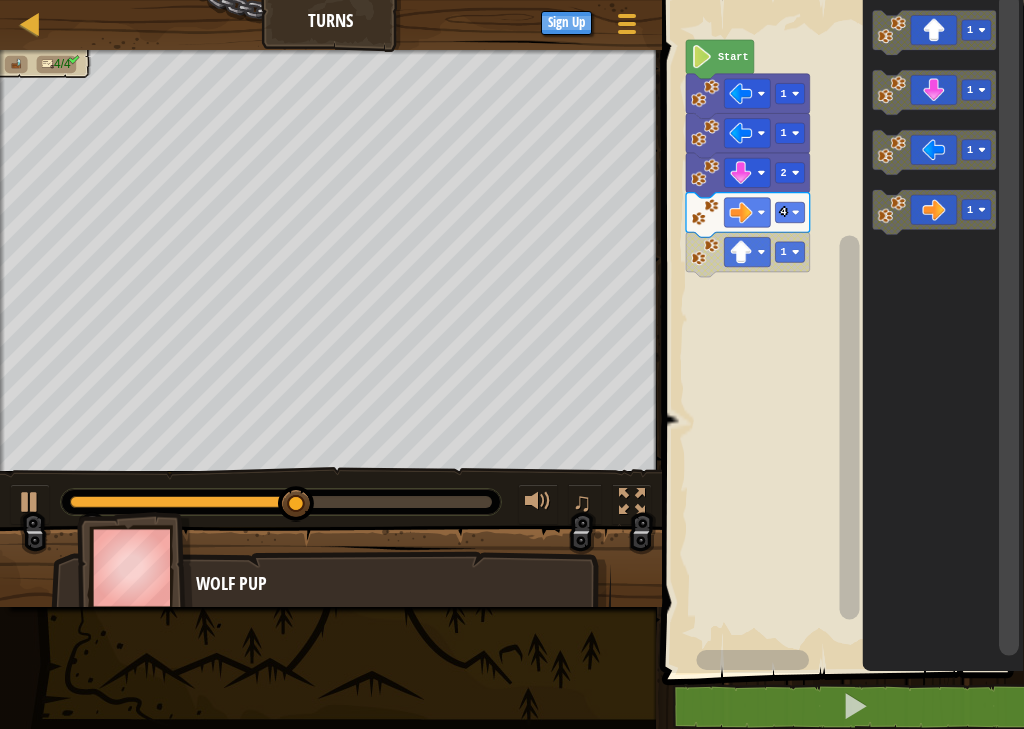 click 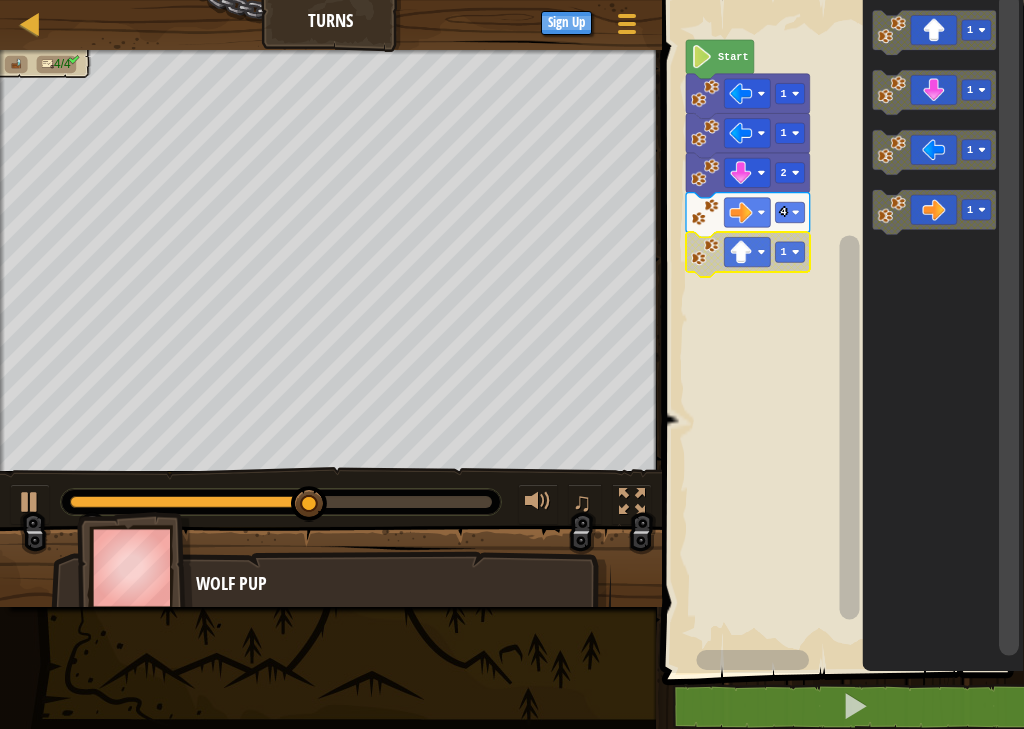click 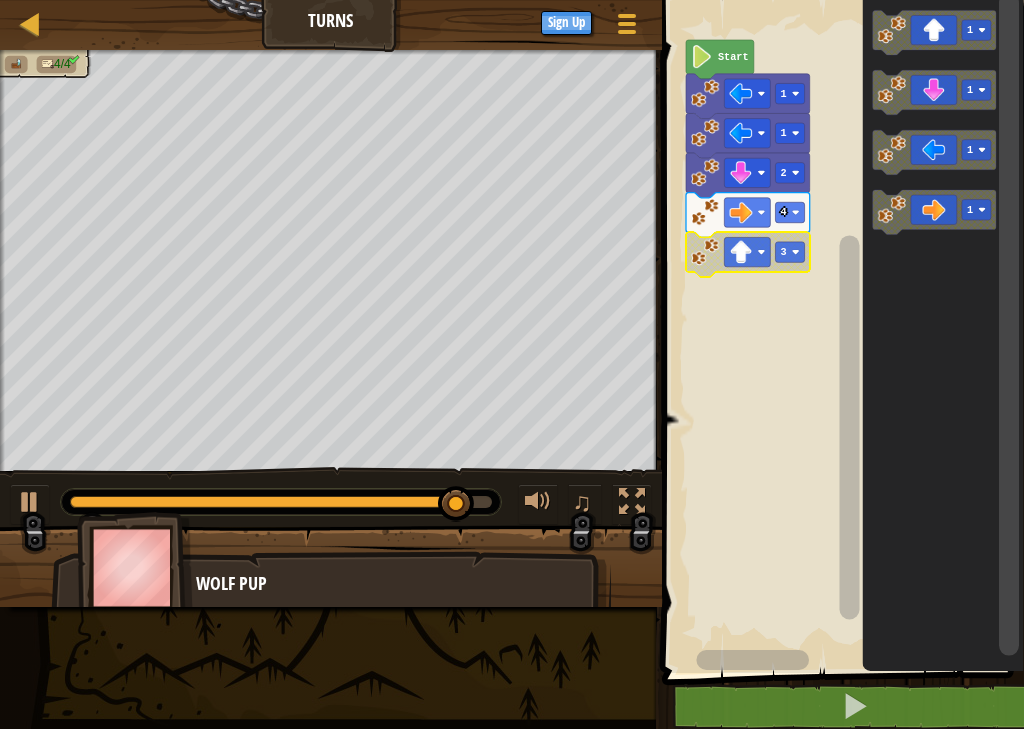 click at bounding box center [855, 706] 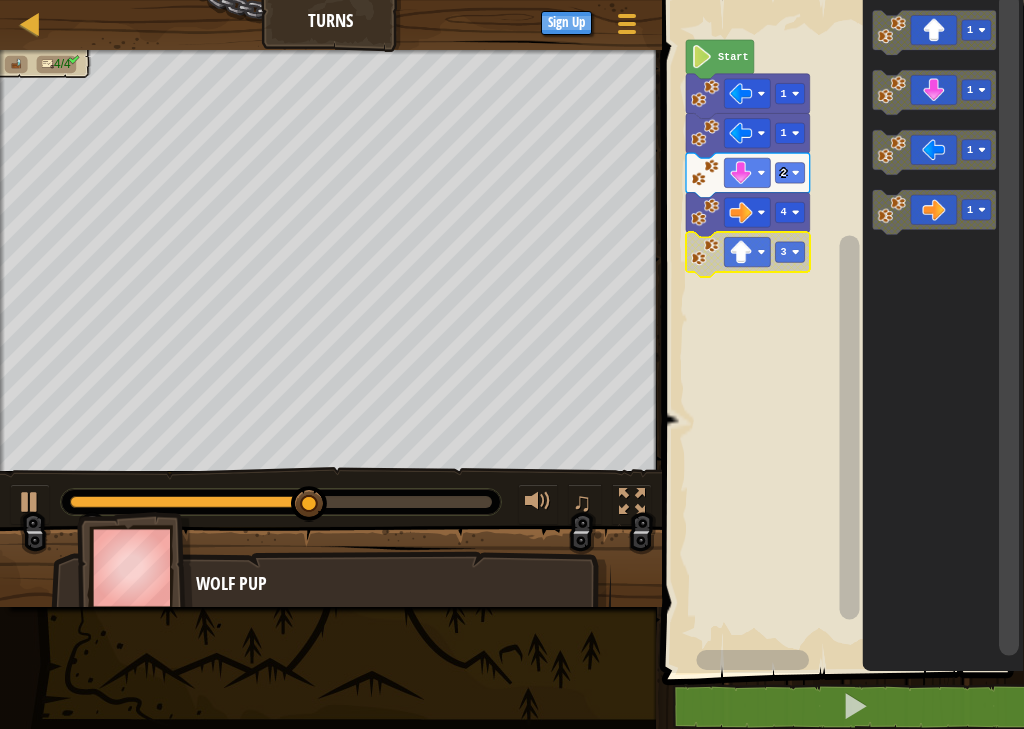 click 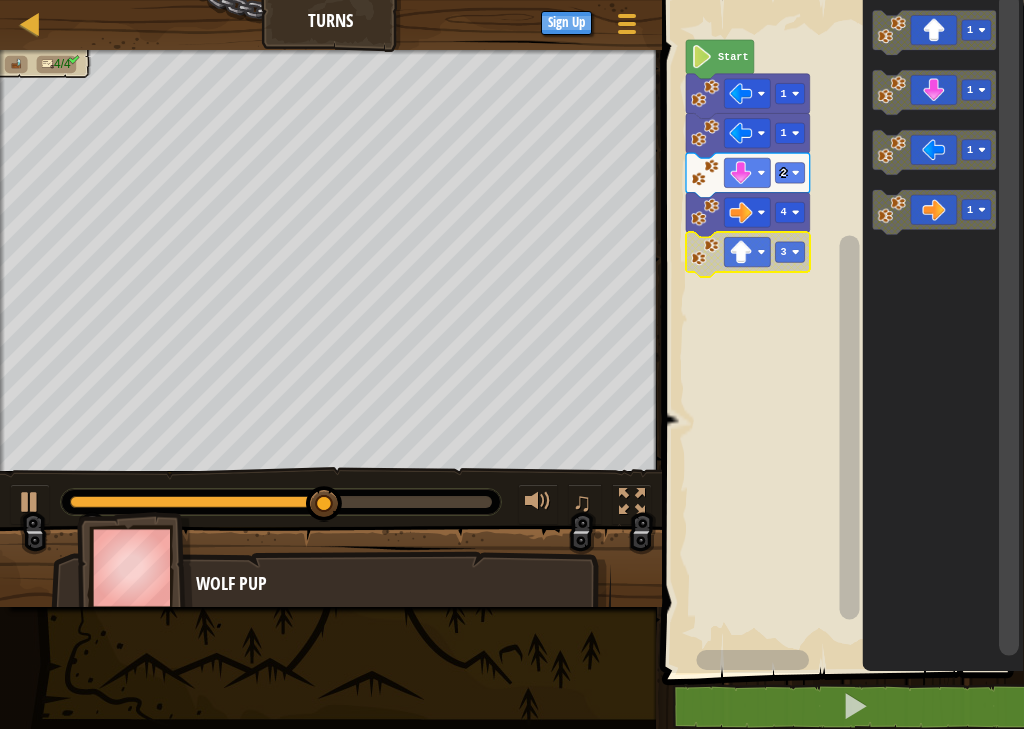 click 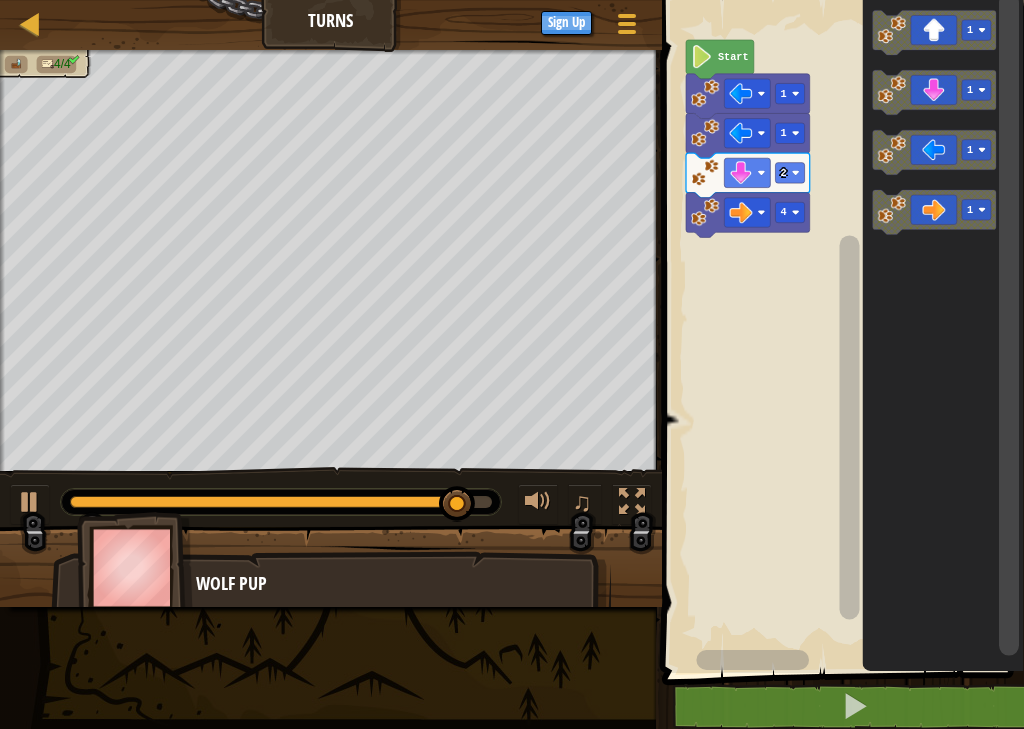 click 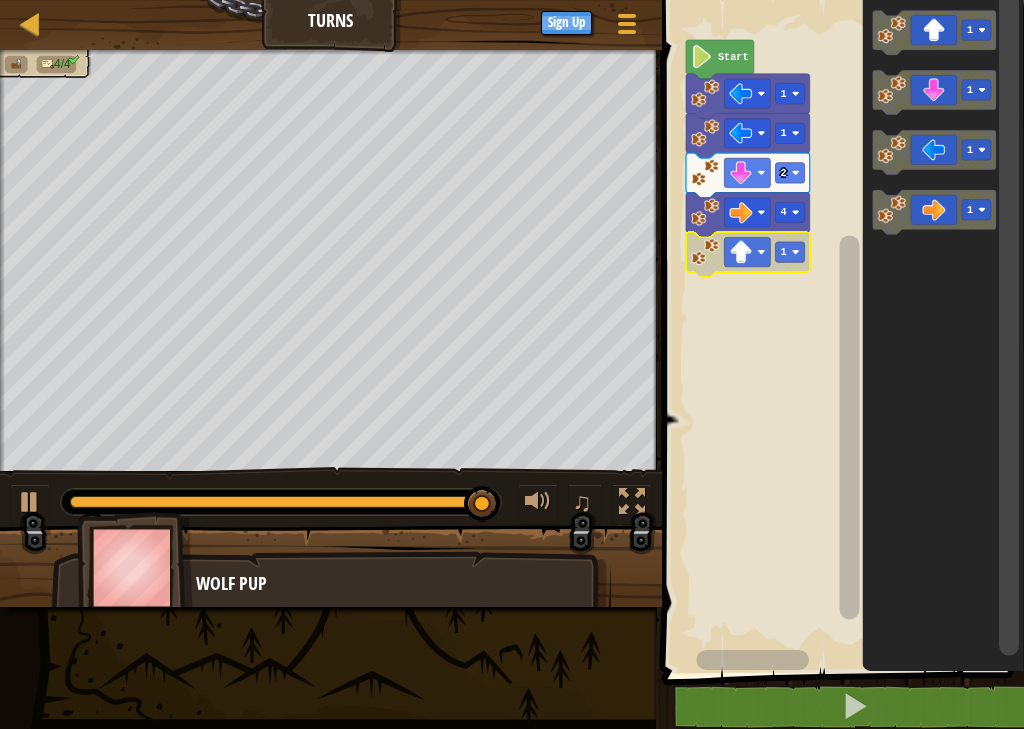 click 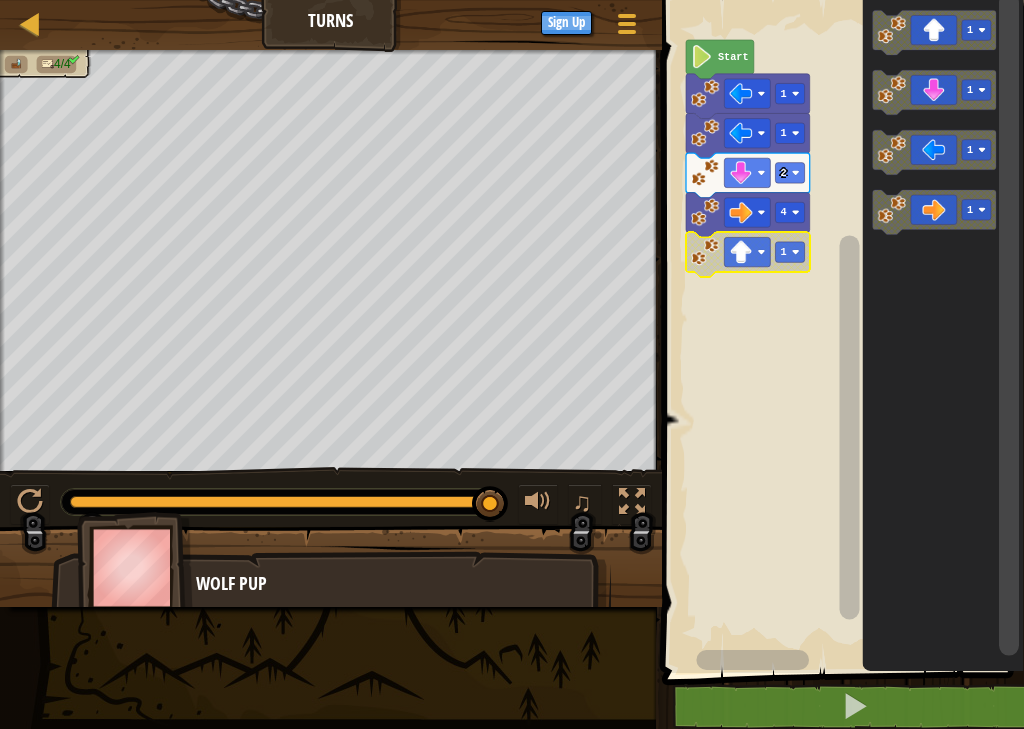 click 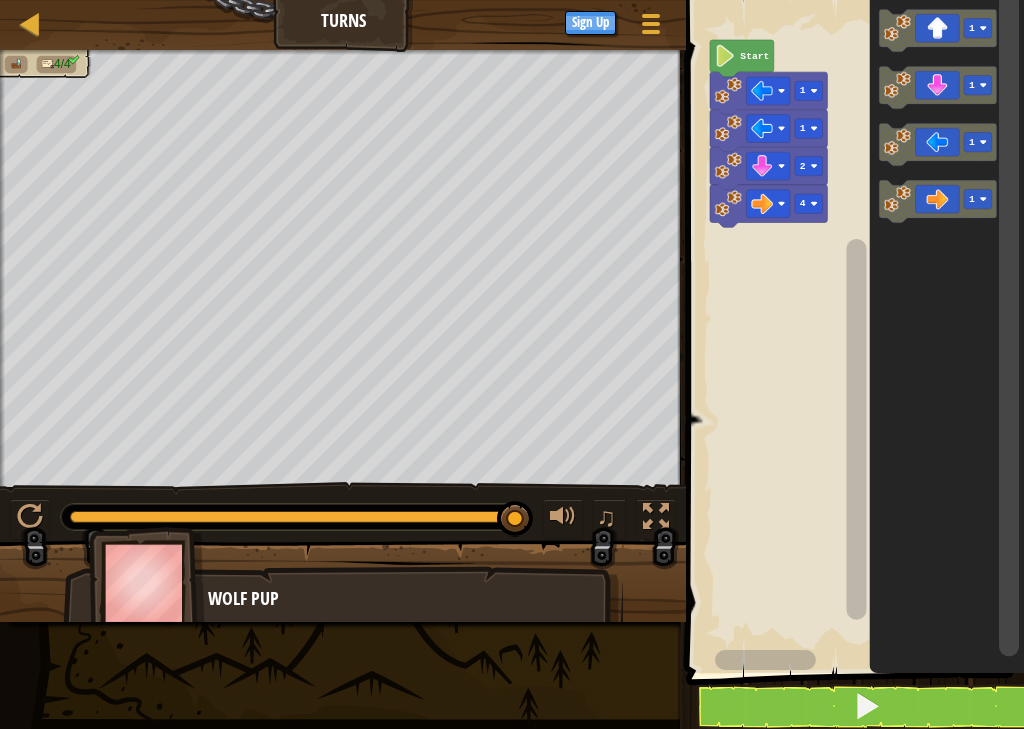 click at bounding box center [867, 707] 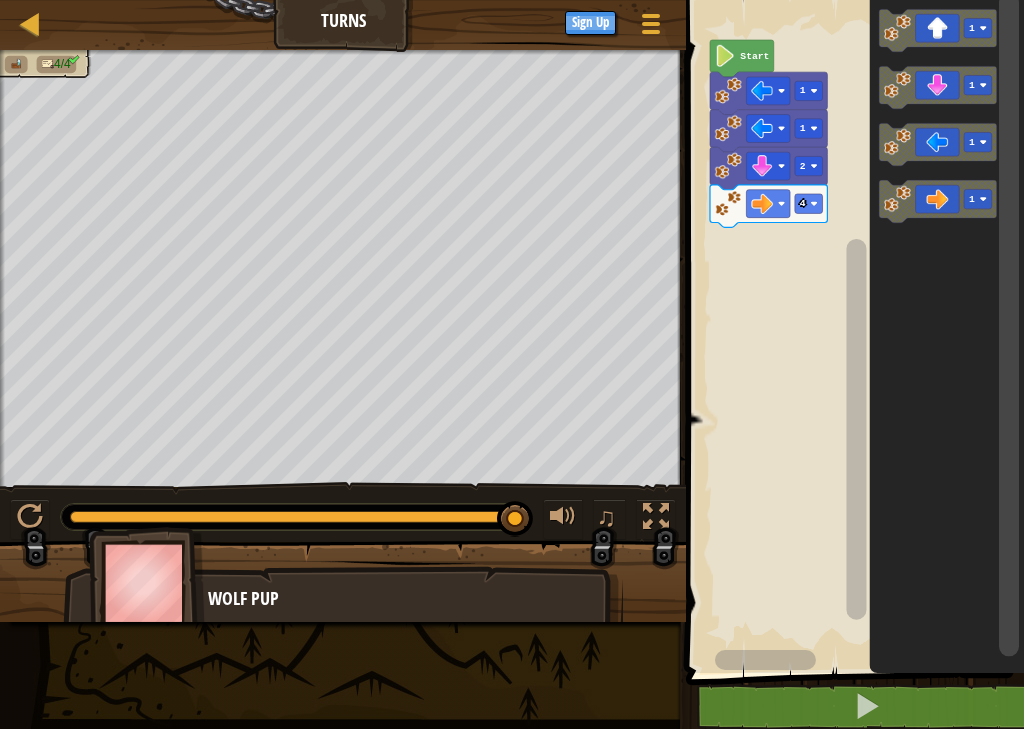 click 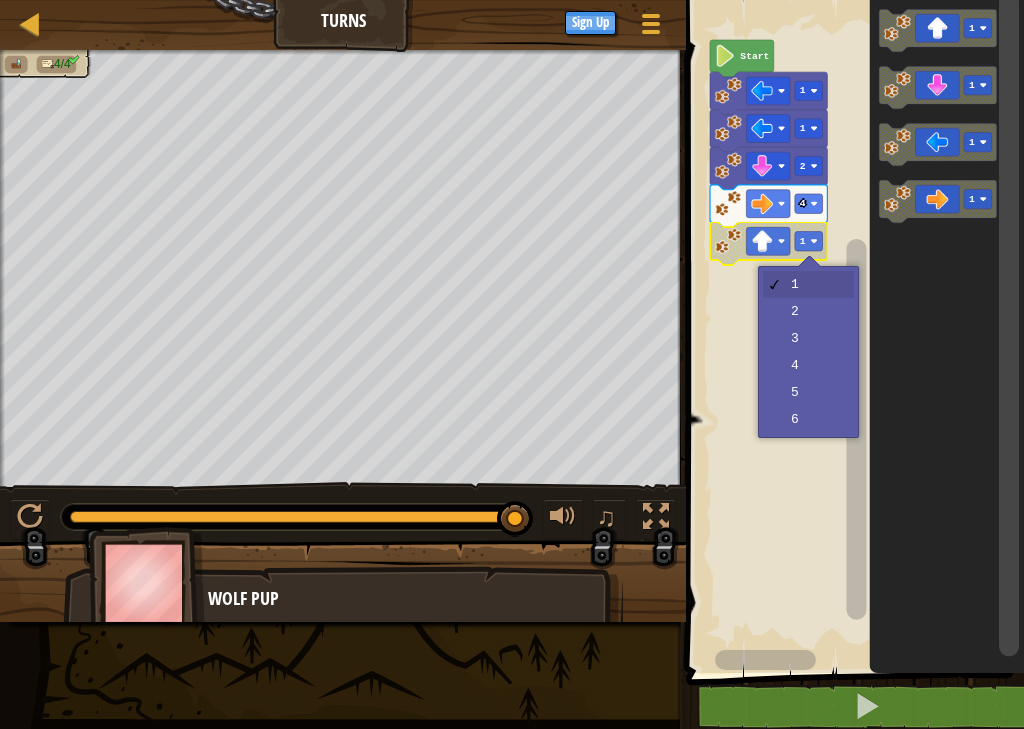 click 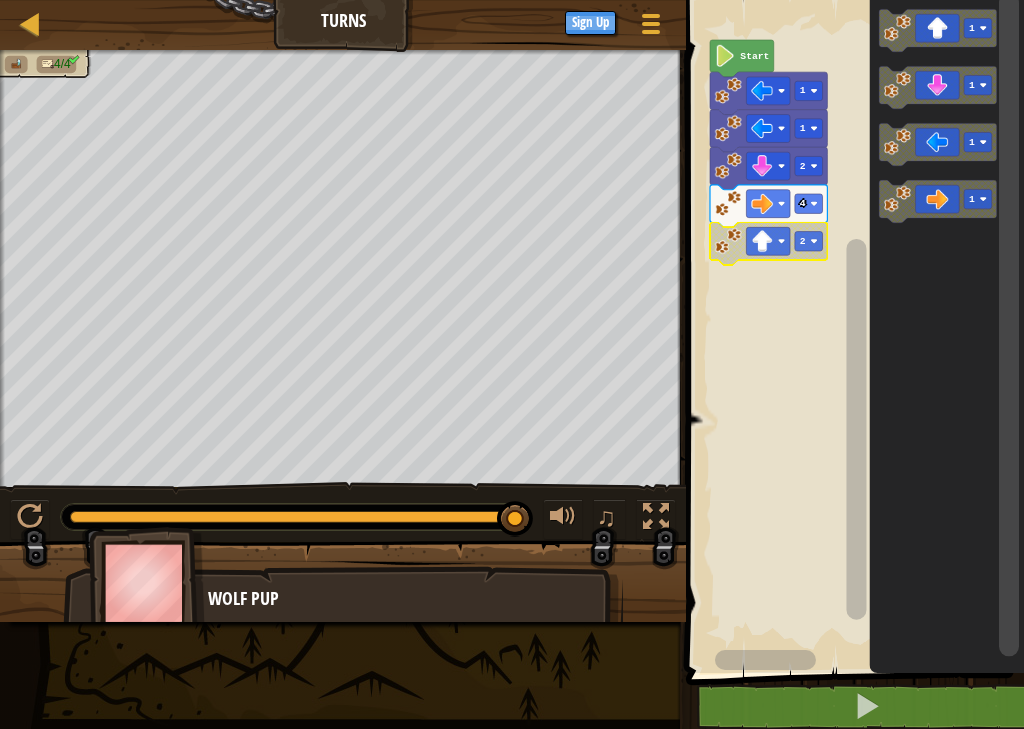 click 